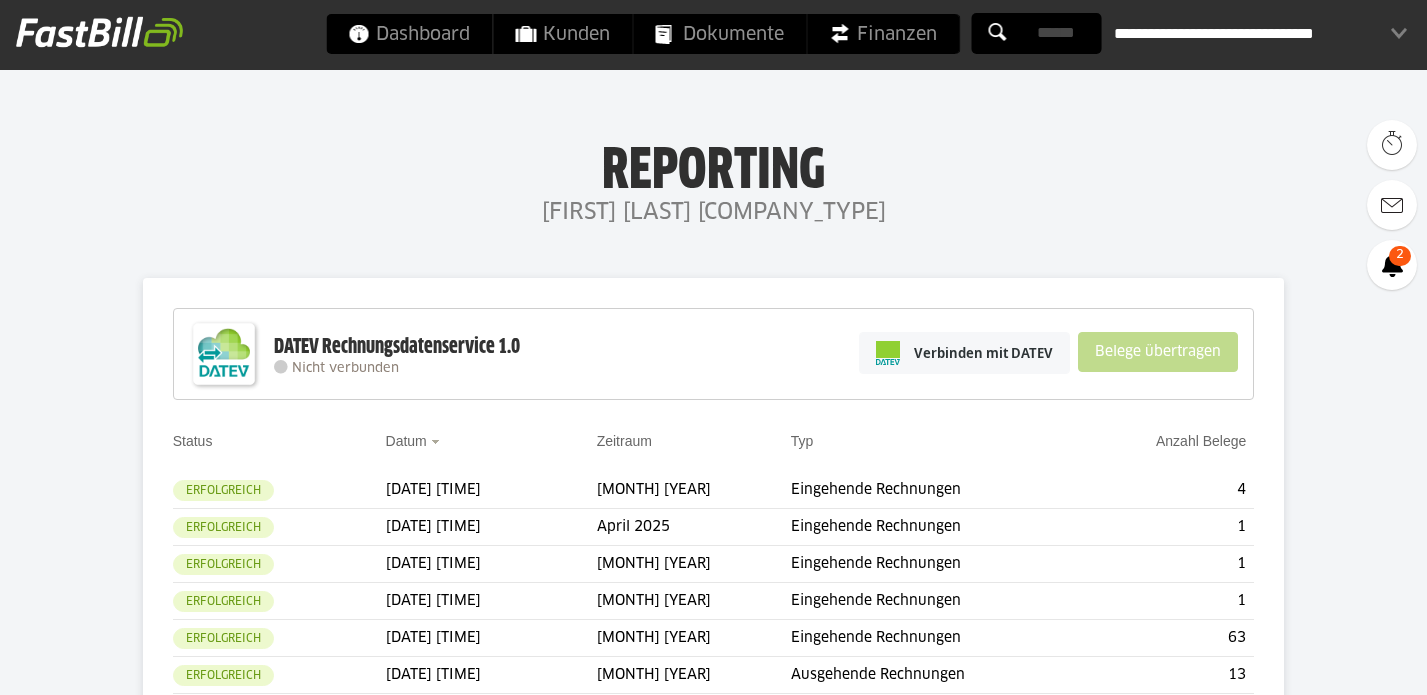 scroll, scrollTop: 0, scrollLeft: 0, axis: both 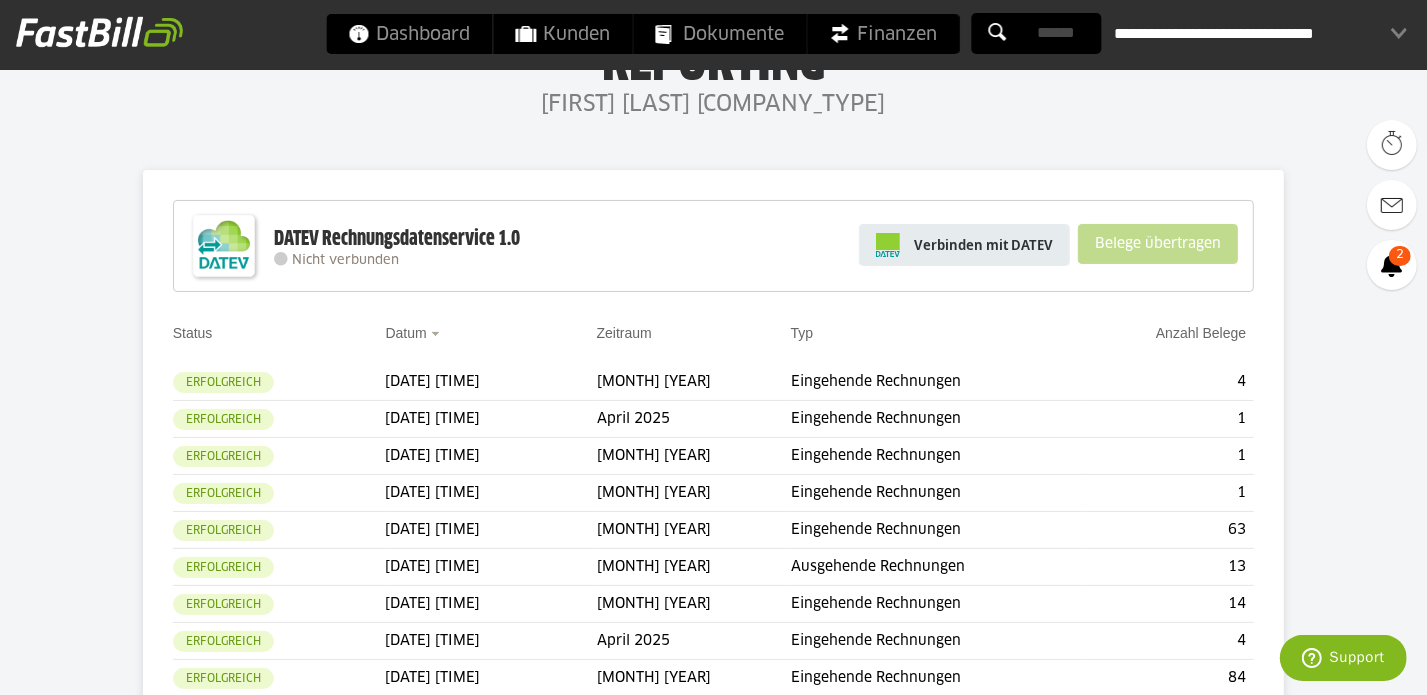 click on "Verbinden mit DATEV" at bounding box center (983, 245) 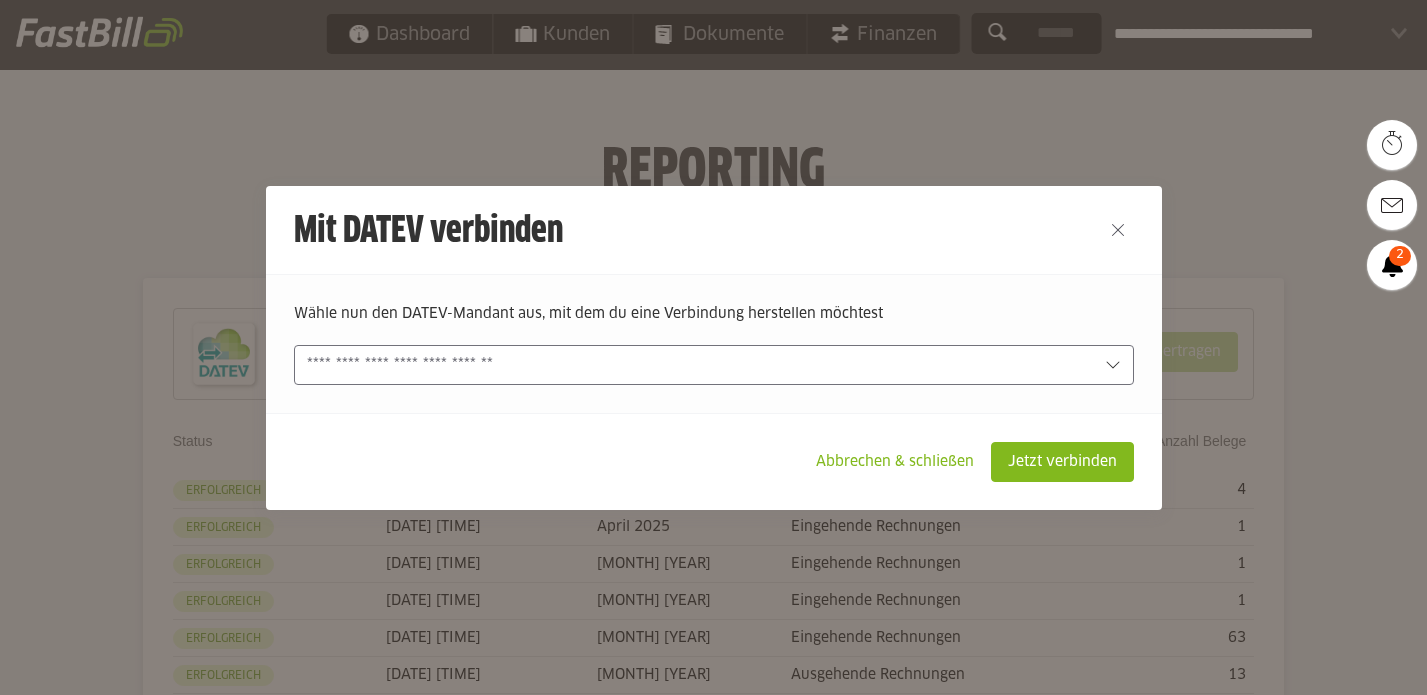 scroll, scrollTop: 0, scrollLeft: 0, axis: both 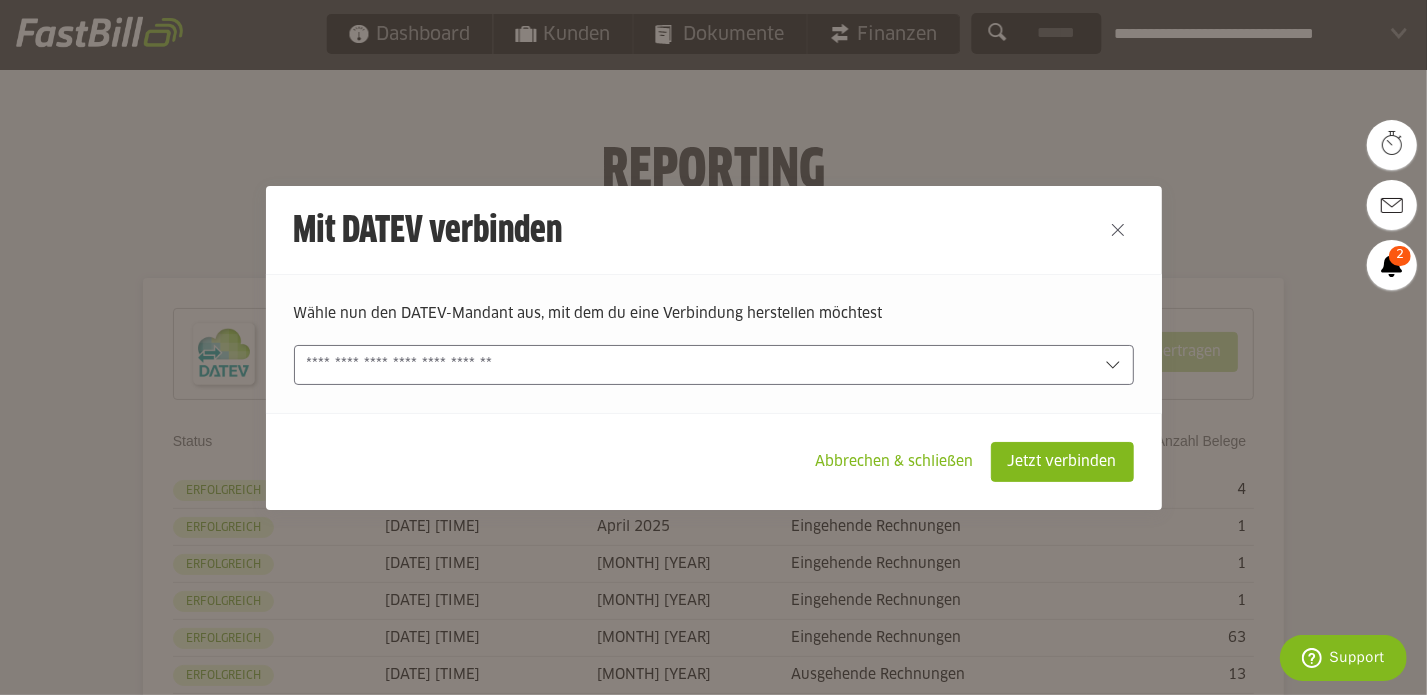 click 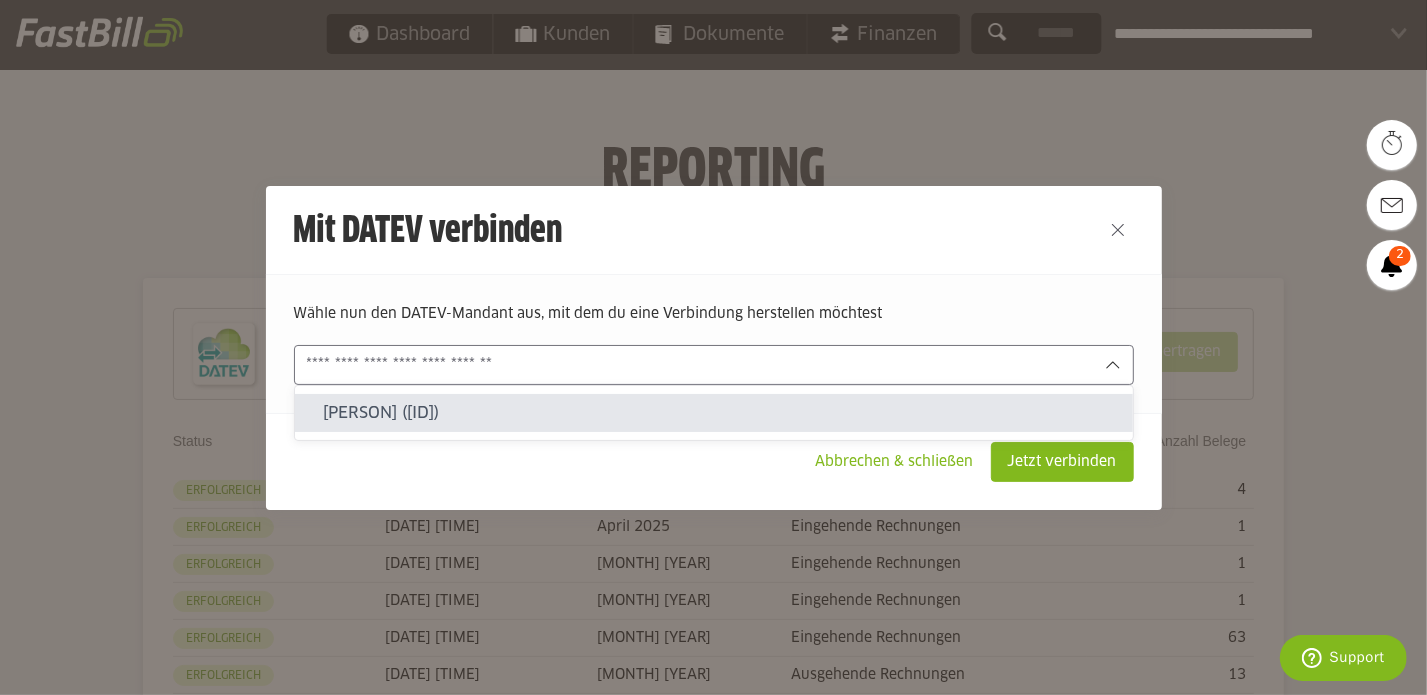 click on "[PERSON] ([ID])" at bounding box center [720, 413] 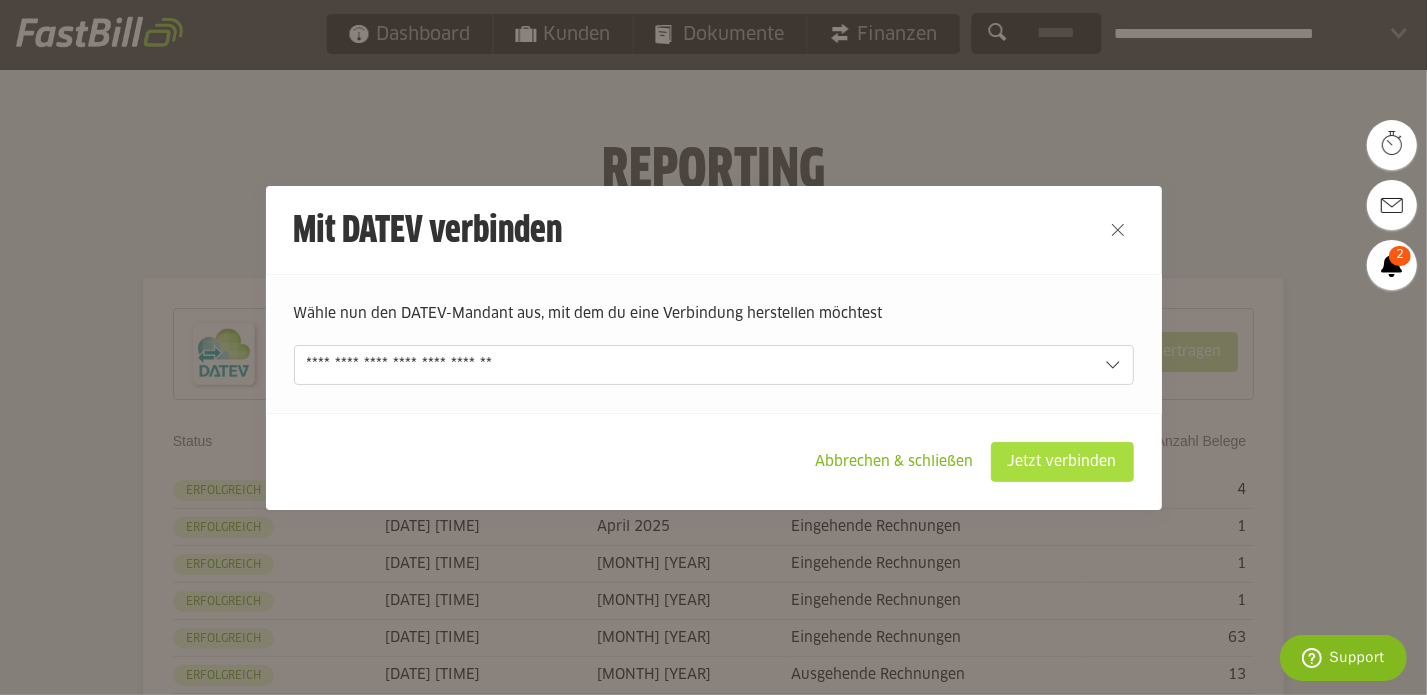 click on "Jetzt verbinden" at bounding box center (1062, 462) 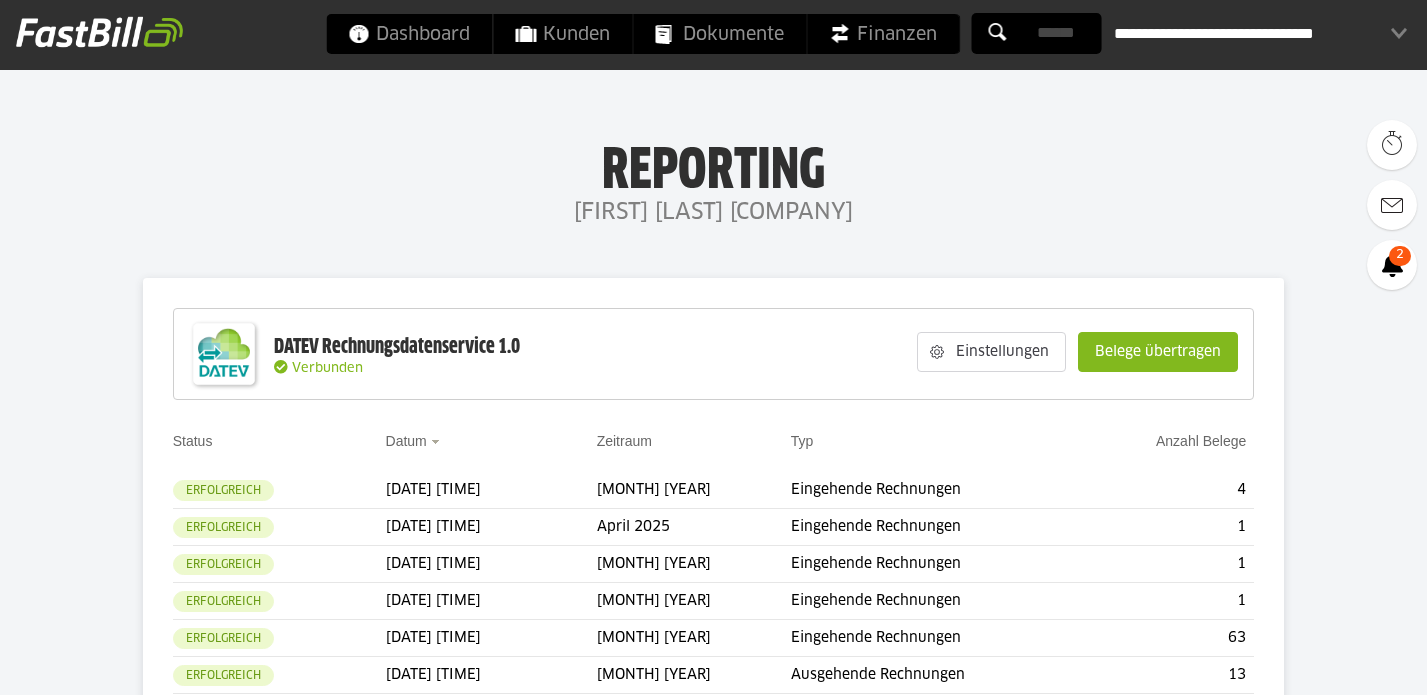 scroll, scrollTop: 0, scrollLeft: 0, axis: both 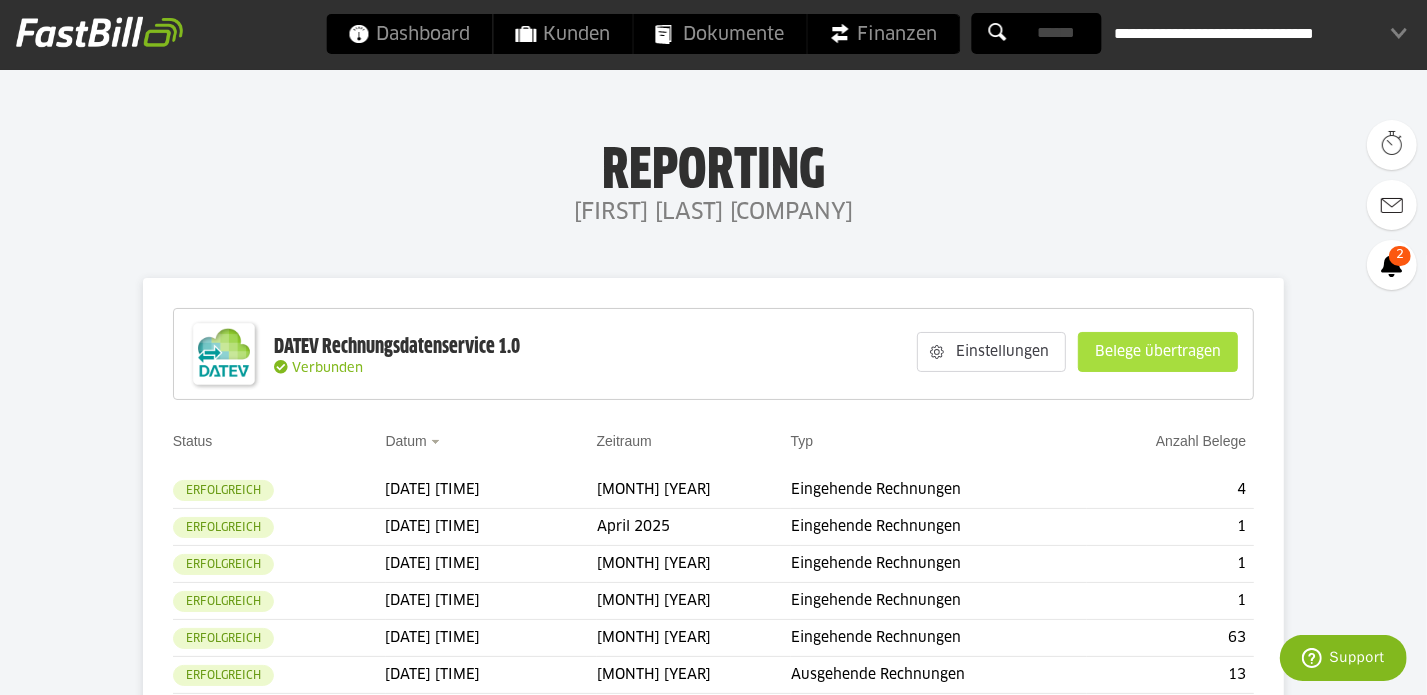 click on "Belege übertragen" at bounding box center (1158, 352) 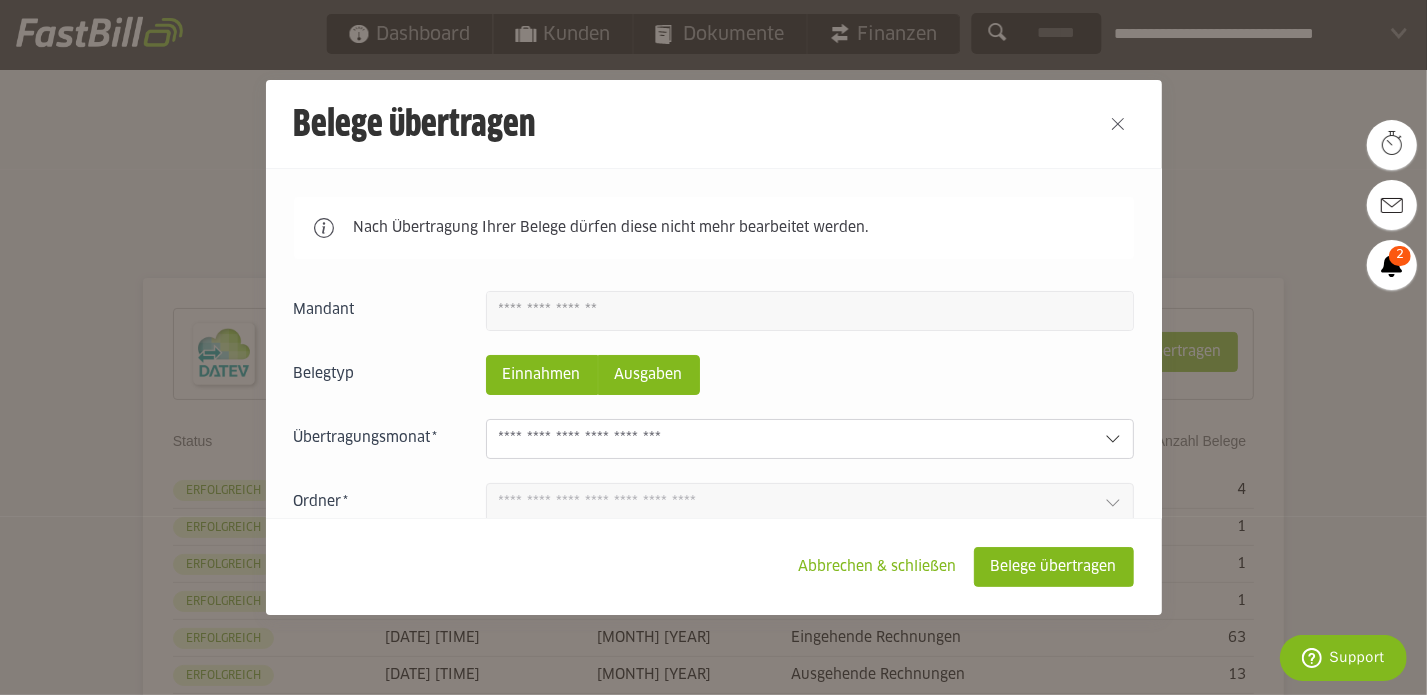 click on "Ausgaben" 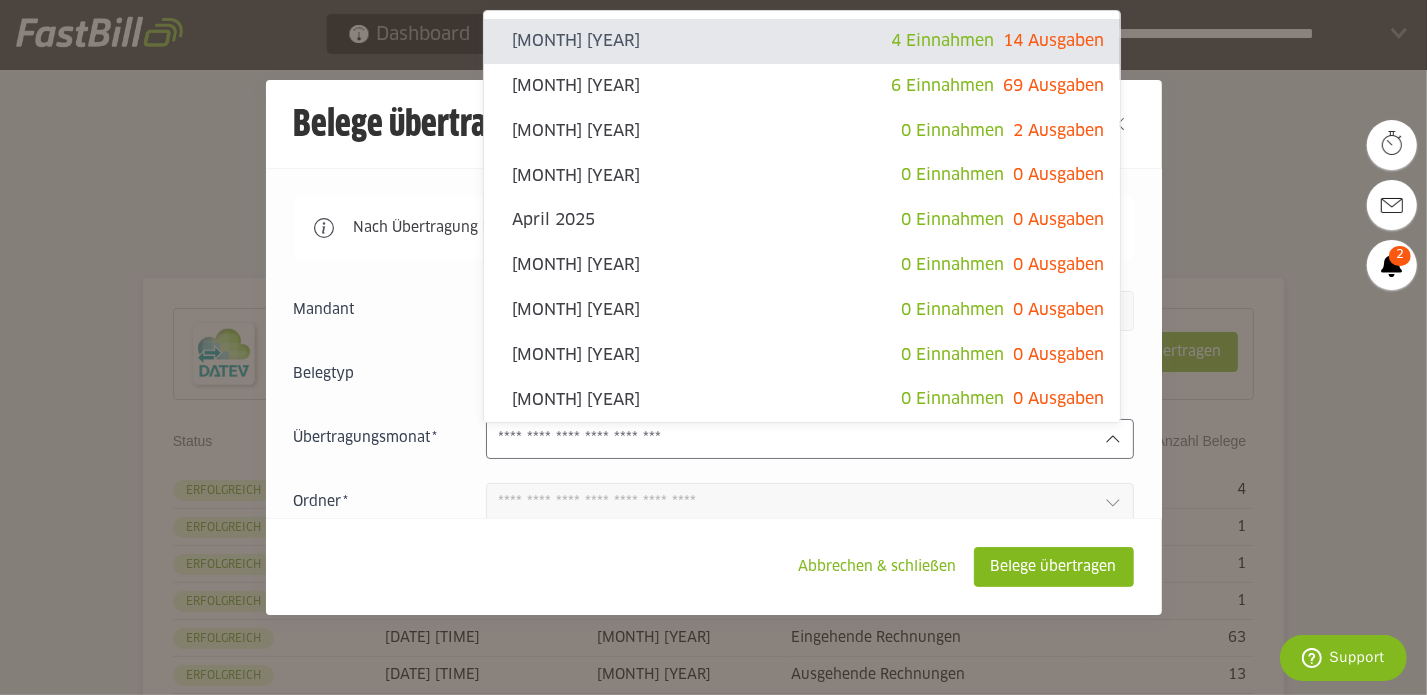 click 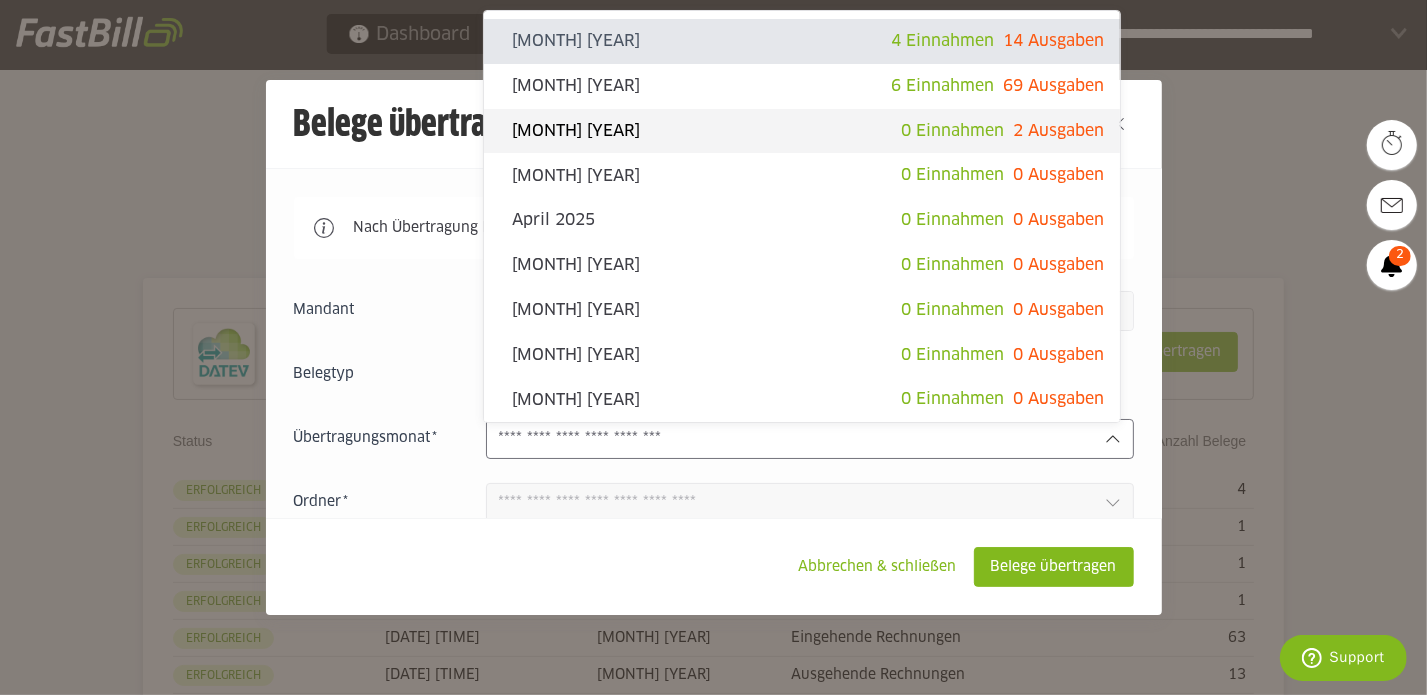 click on "0 Einnahmen" 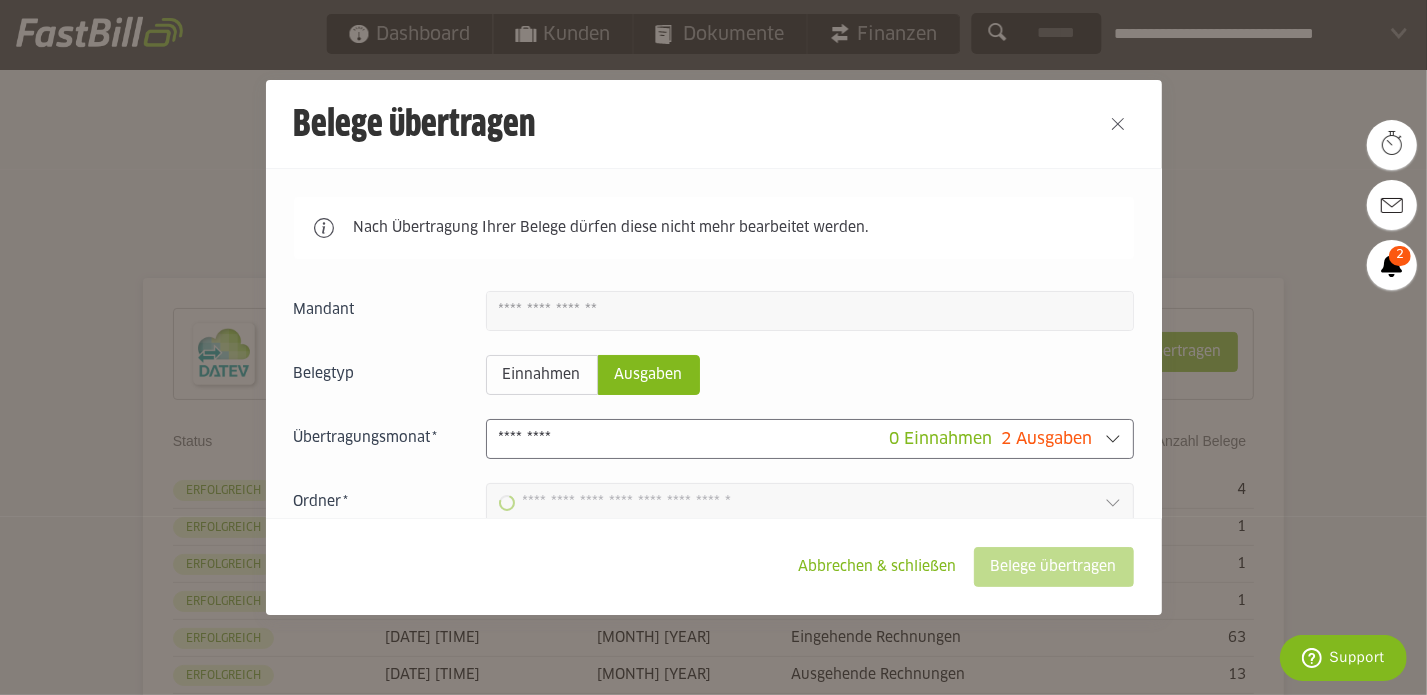 type on "**********" 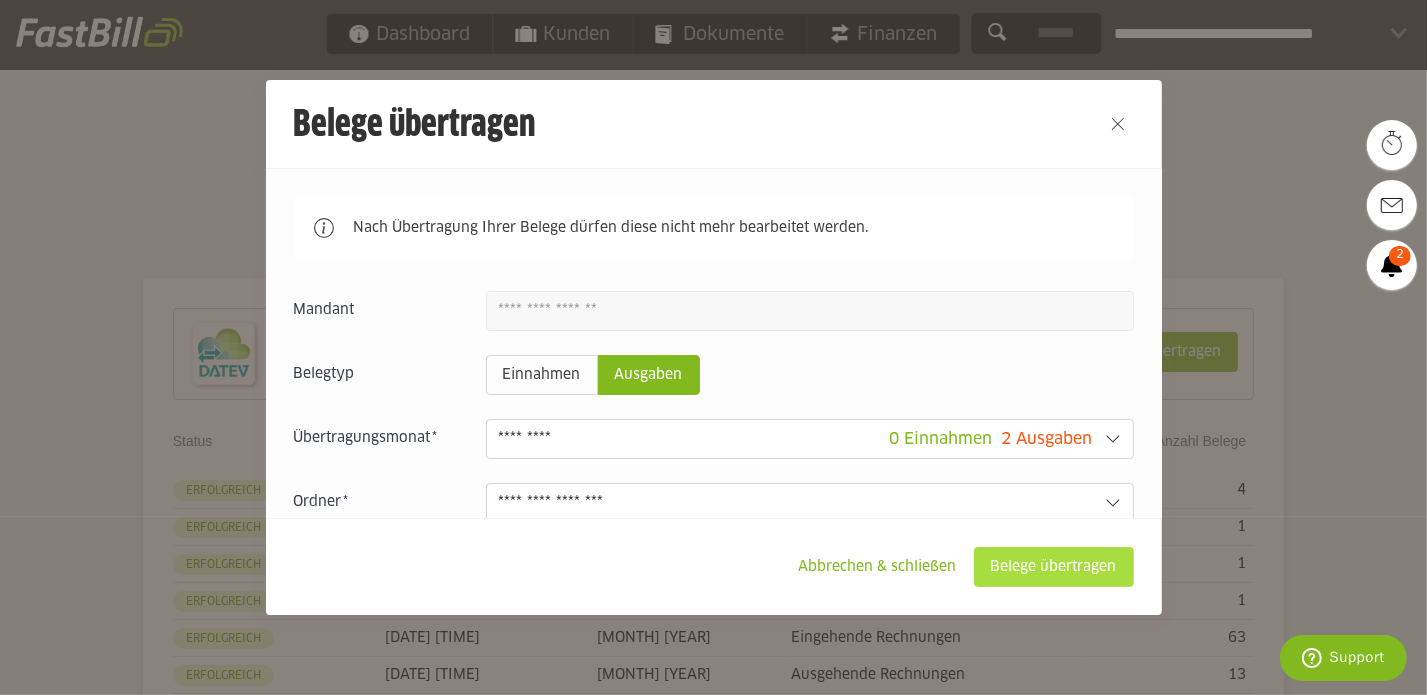 click on "Belege übertragen" at bounding box center [1054, 567] 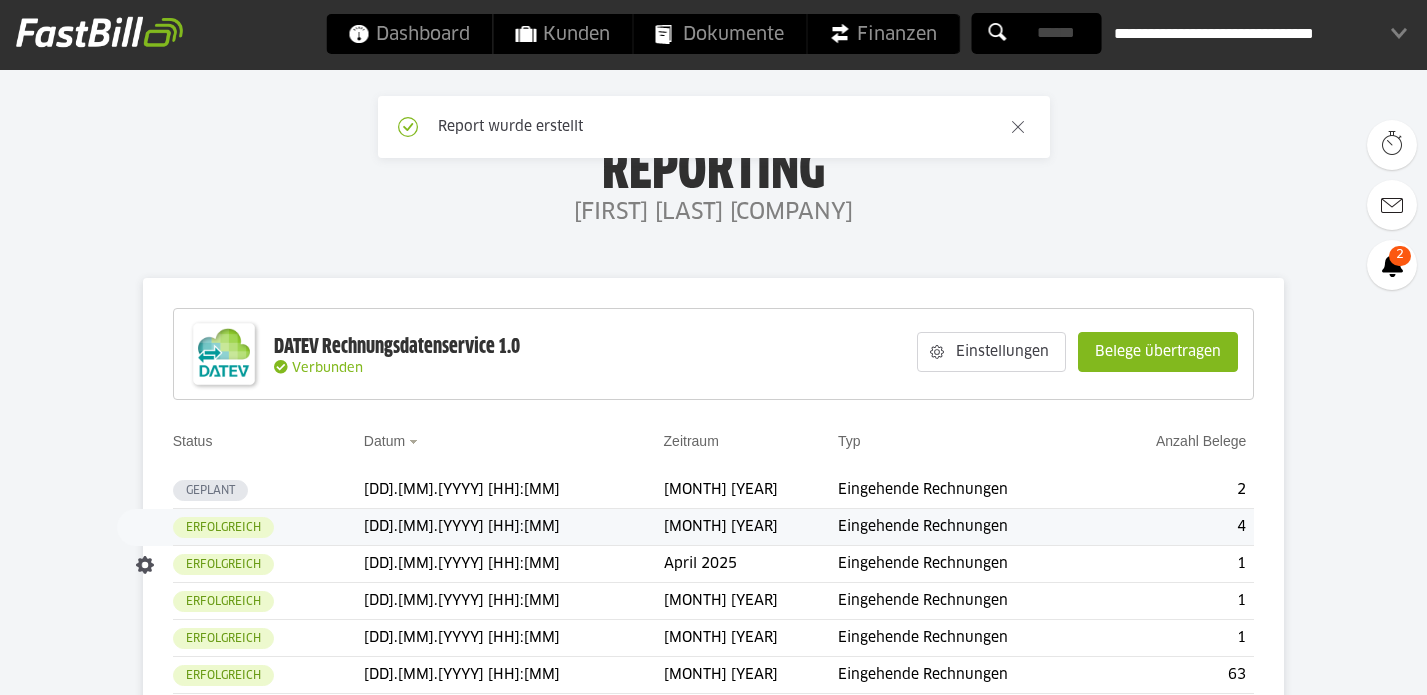 scroll, scrollTop: 0, scrollLeft: 0, axis: both 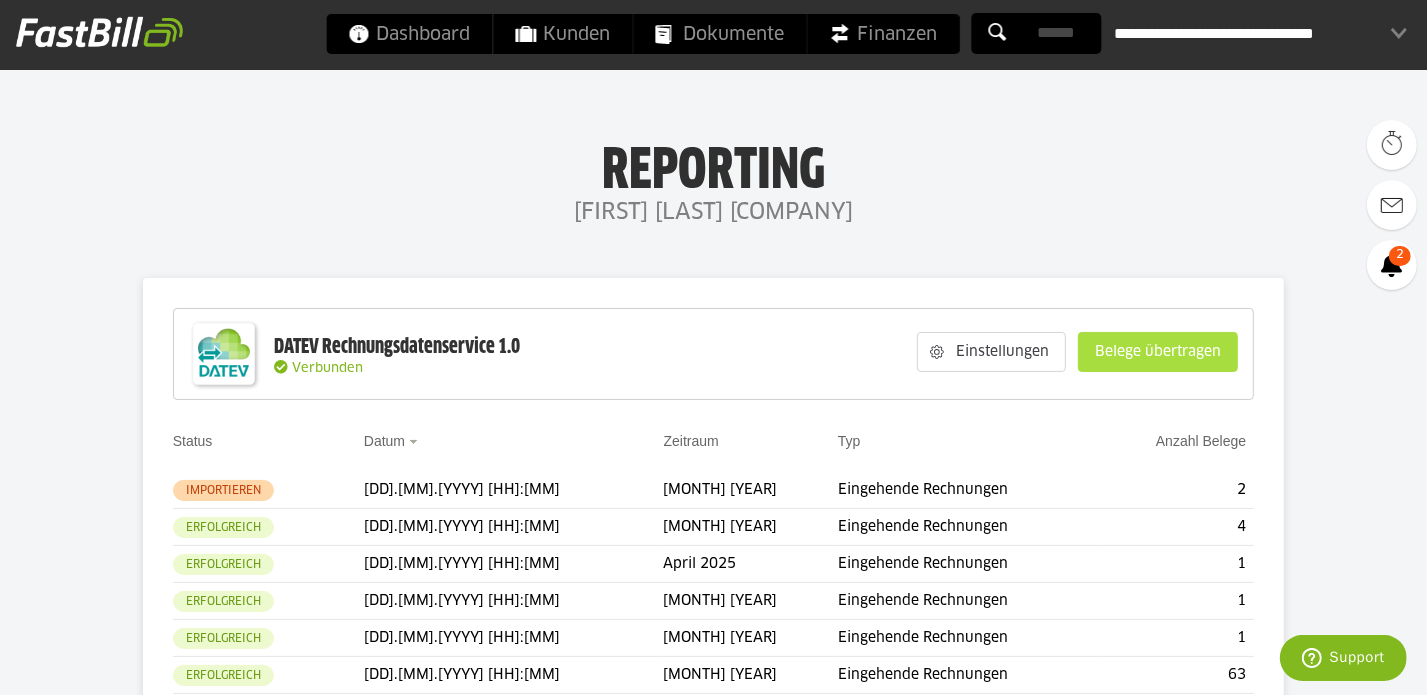 click on "Belege übertragen" at bounding box center (1158, 352) 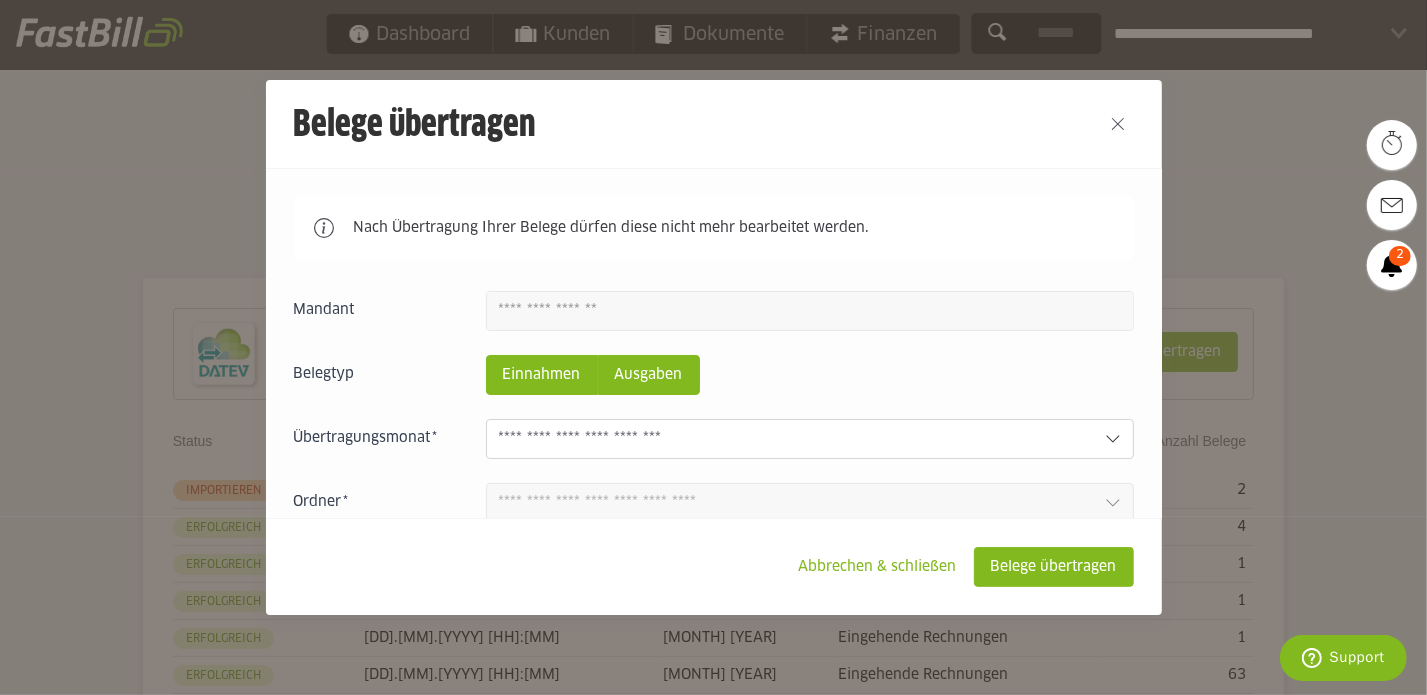 click on "Ausgaben" 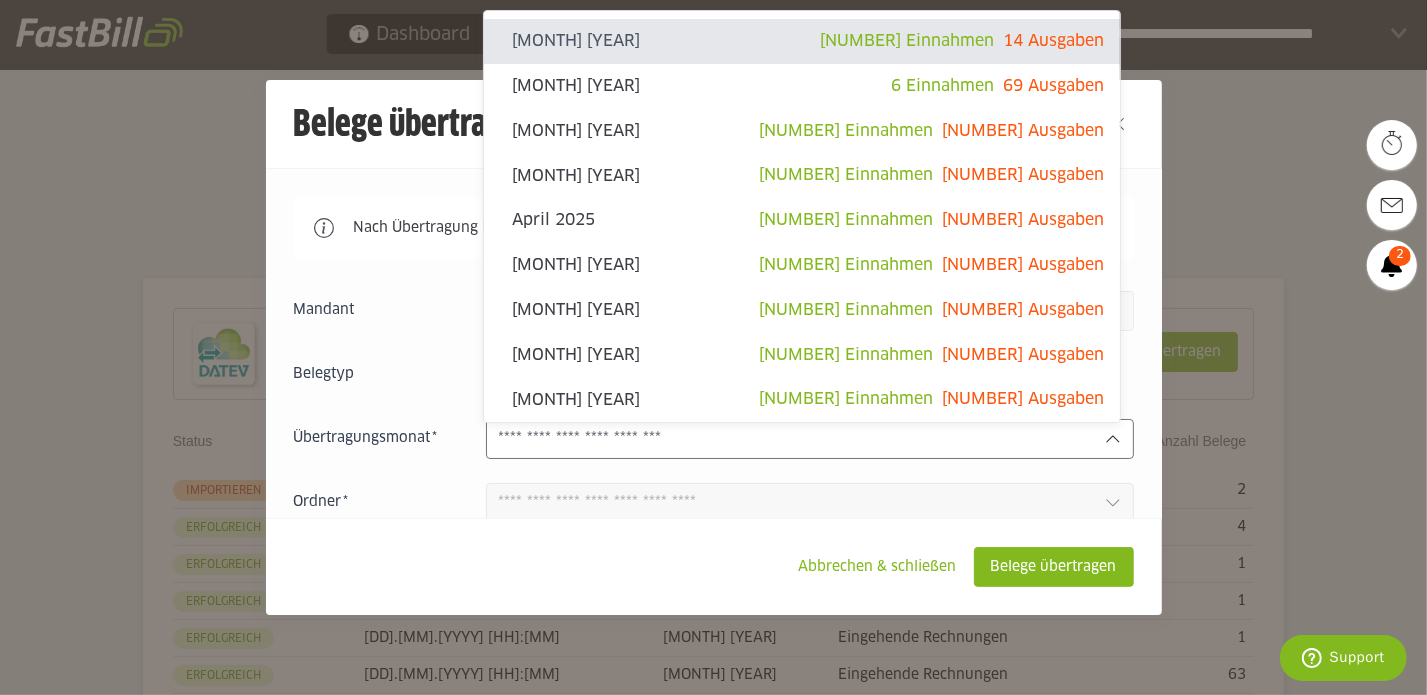 click 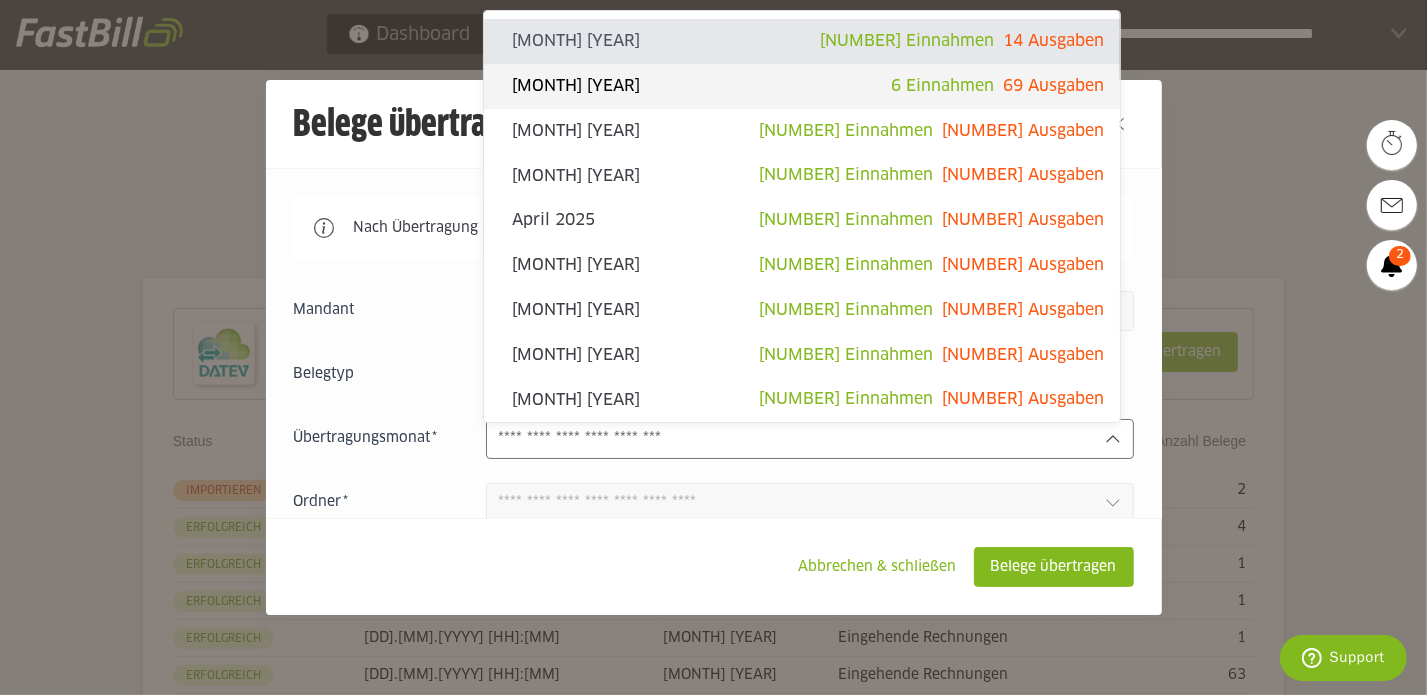 click on "69 Ausgaben" 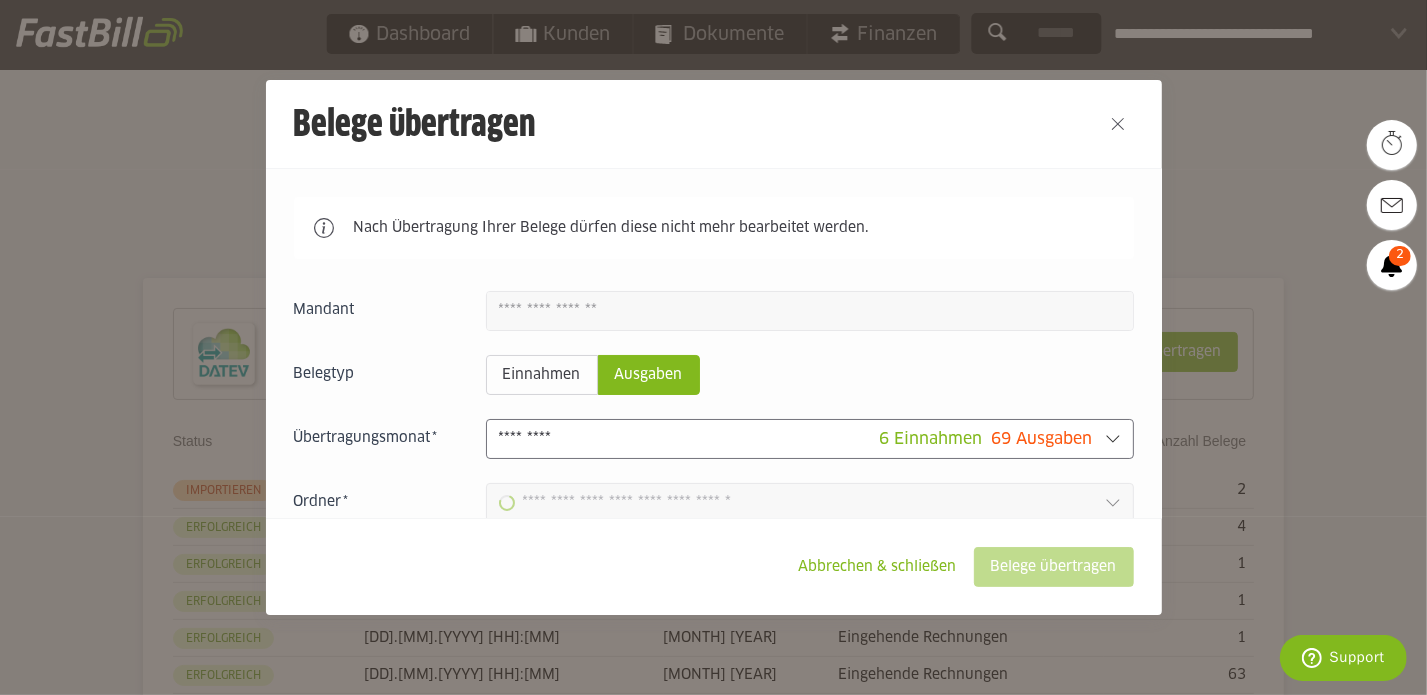 type on "**********" 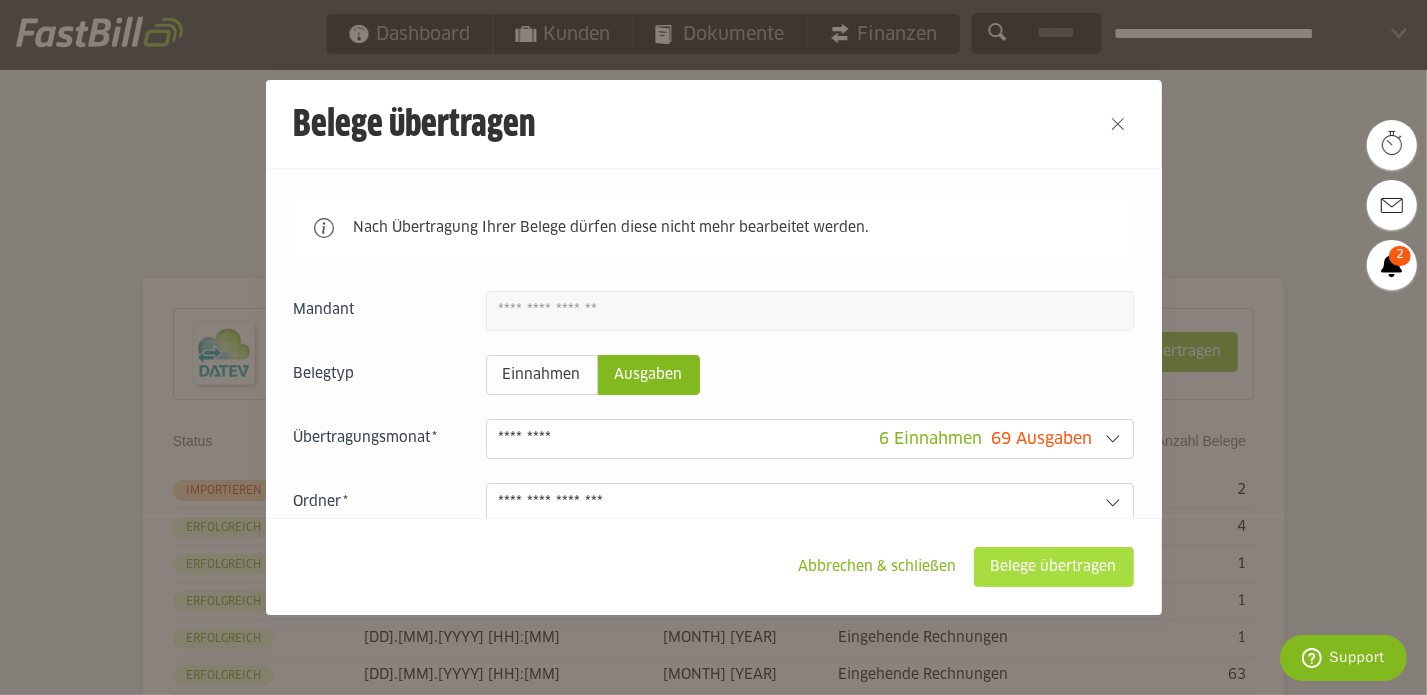 click on "Belege übertragen" at bounding box center [1054, 567] 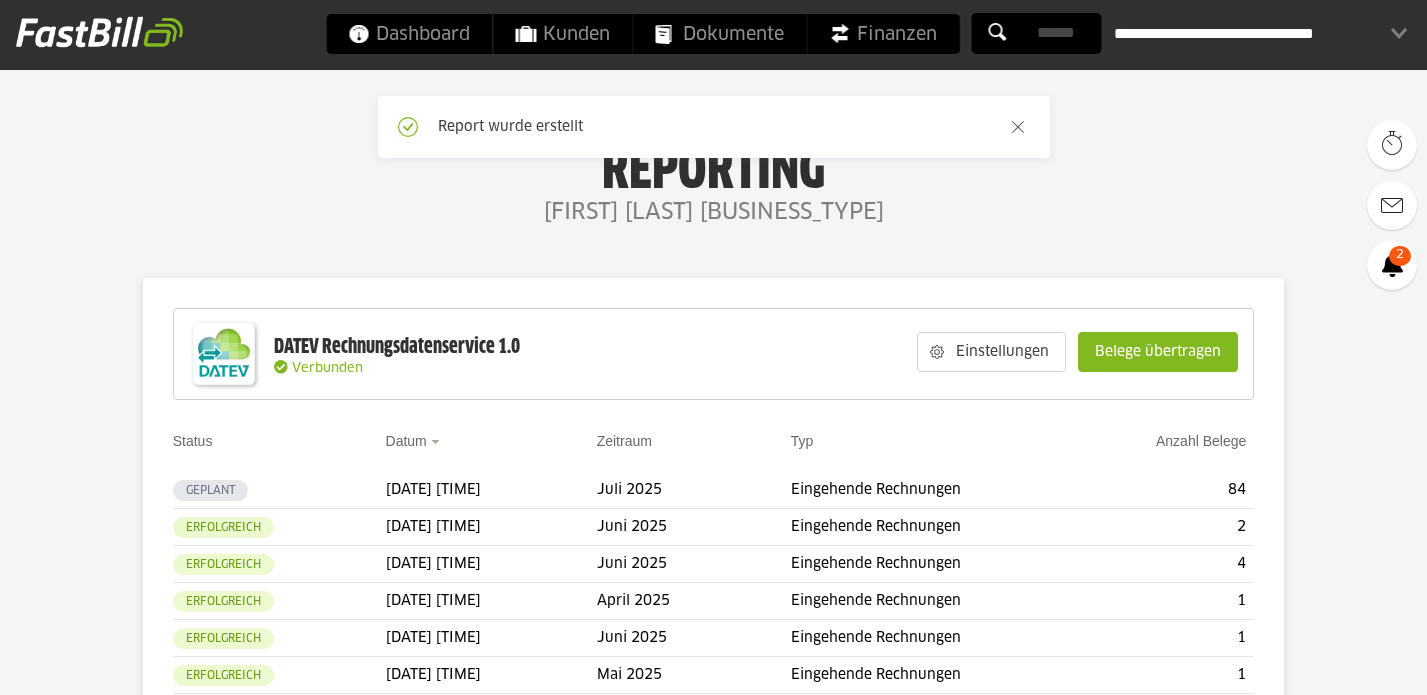 scroll, scrollTop: 0, scrollLeft: 0, axis: both 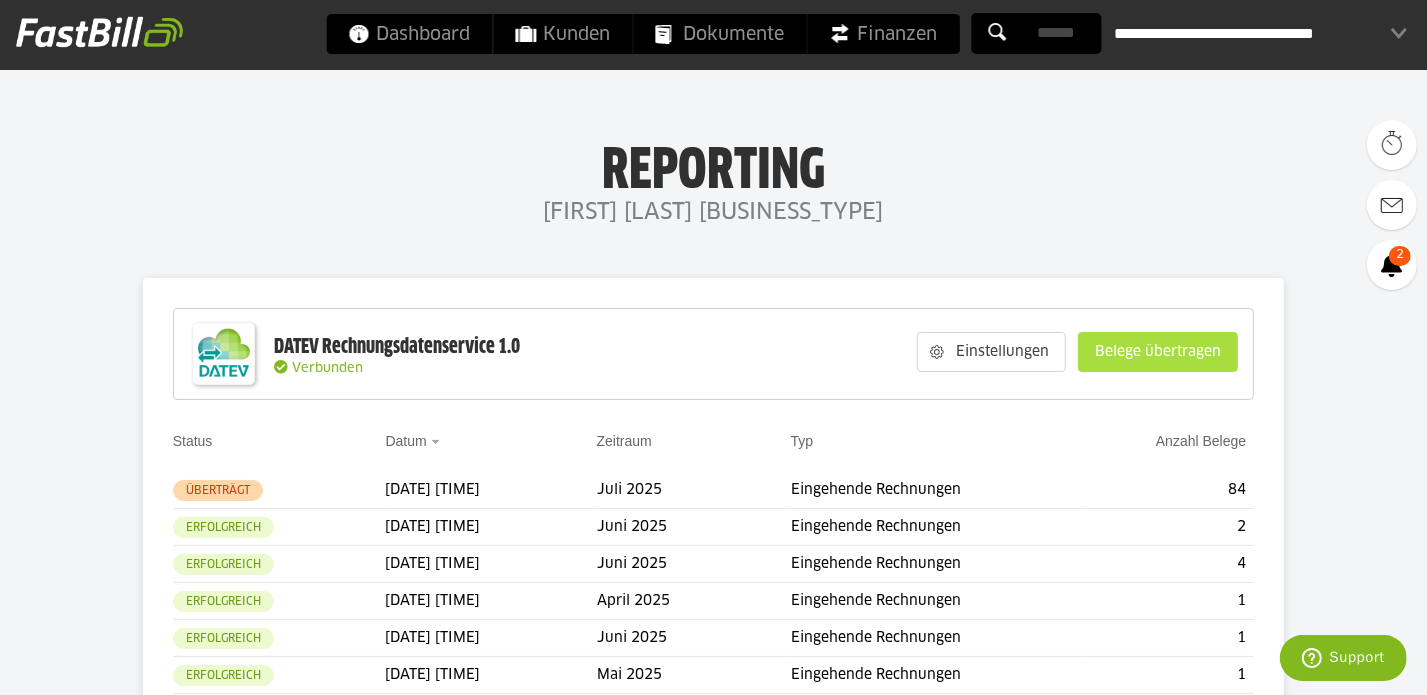 click on "Belege übertragen" at bounding box center (1158, 352) 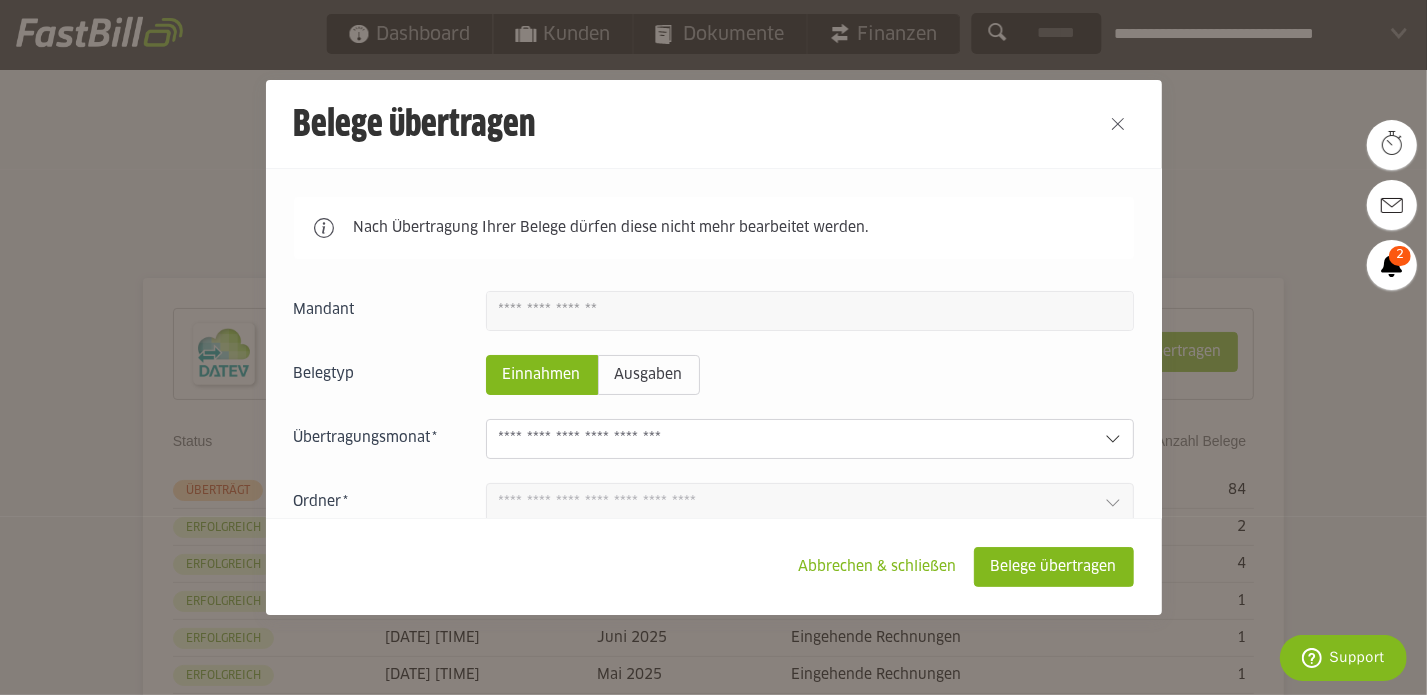 click on "Einnahmen" 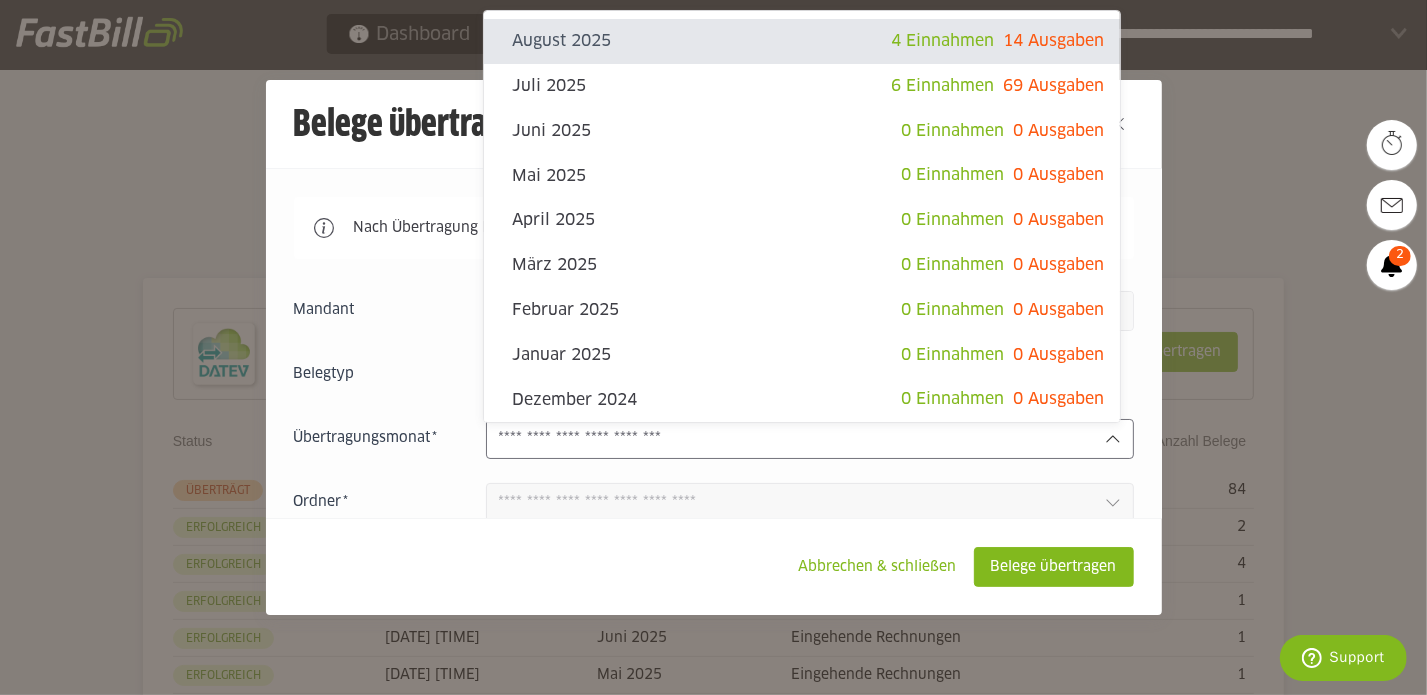 click 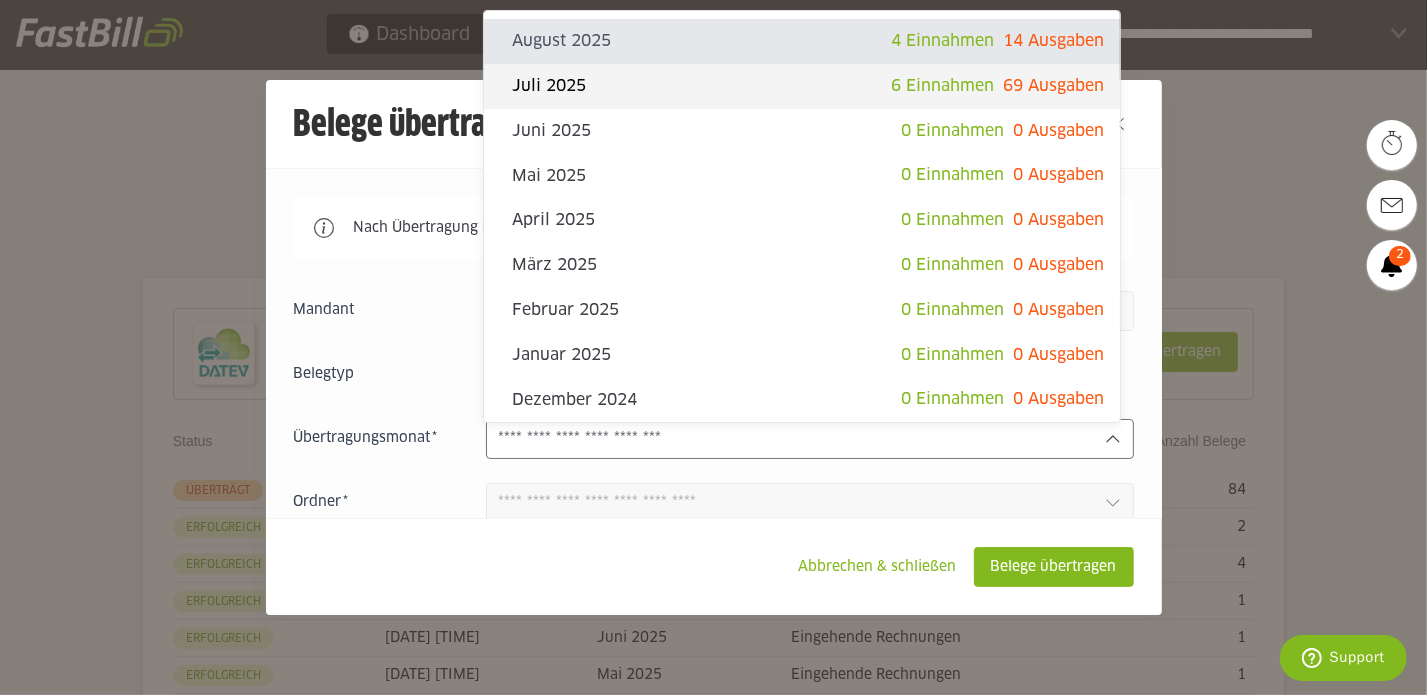 click on "6 Einnahmen" 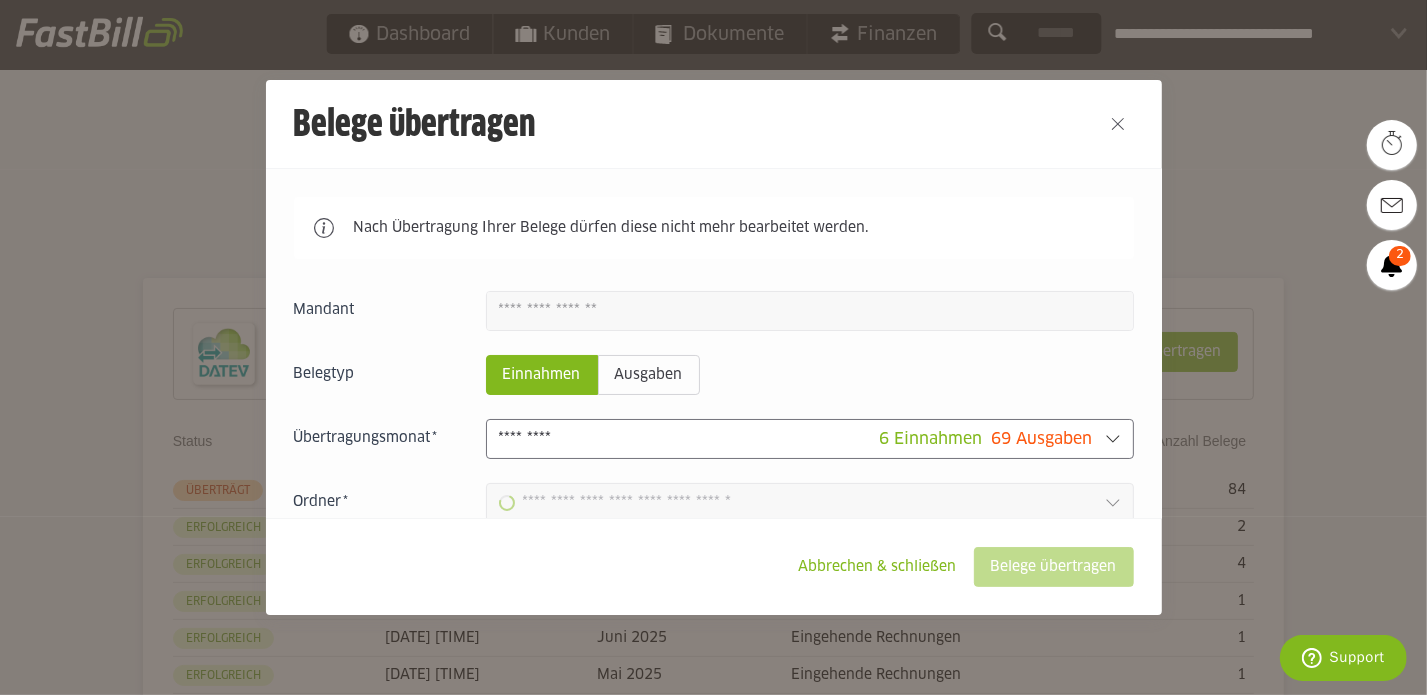 type on "**********" 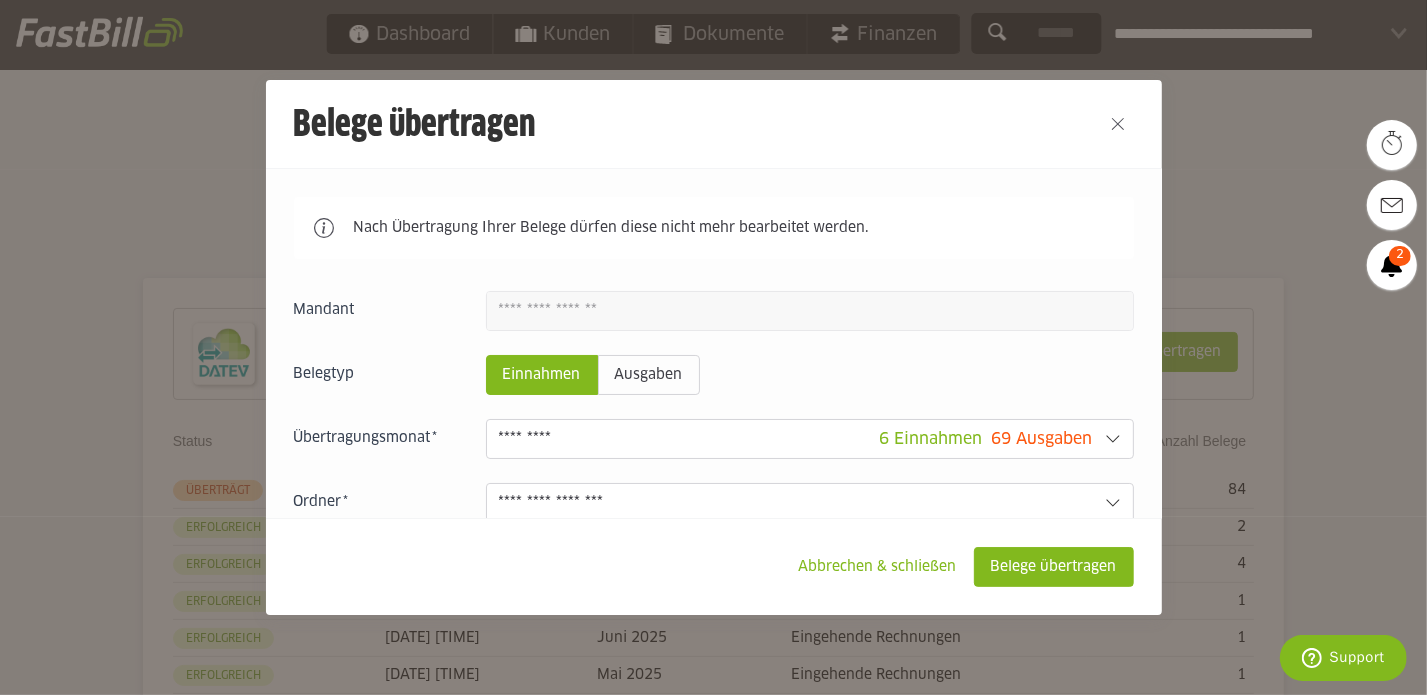 click on "Einnahmen" 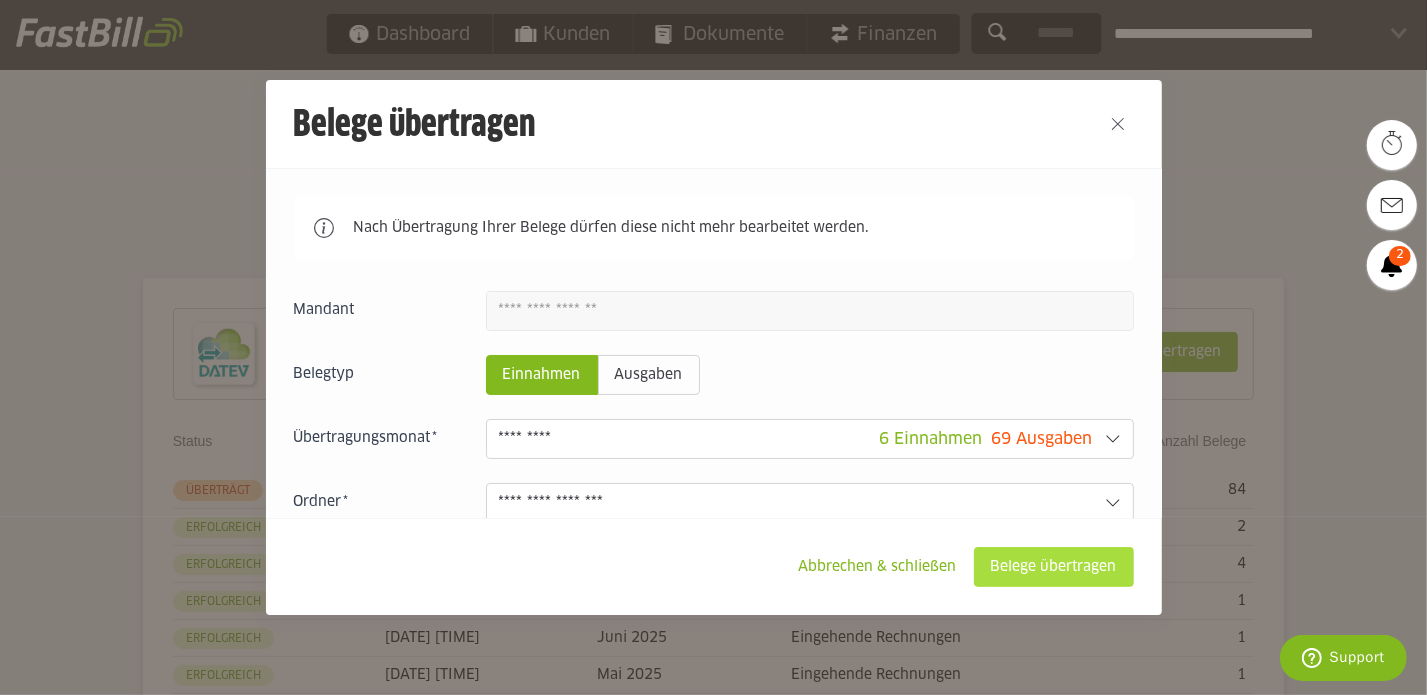 click on "Belege übertragen" at bounding box center [1054, 567] 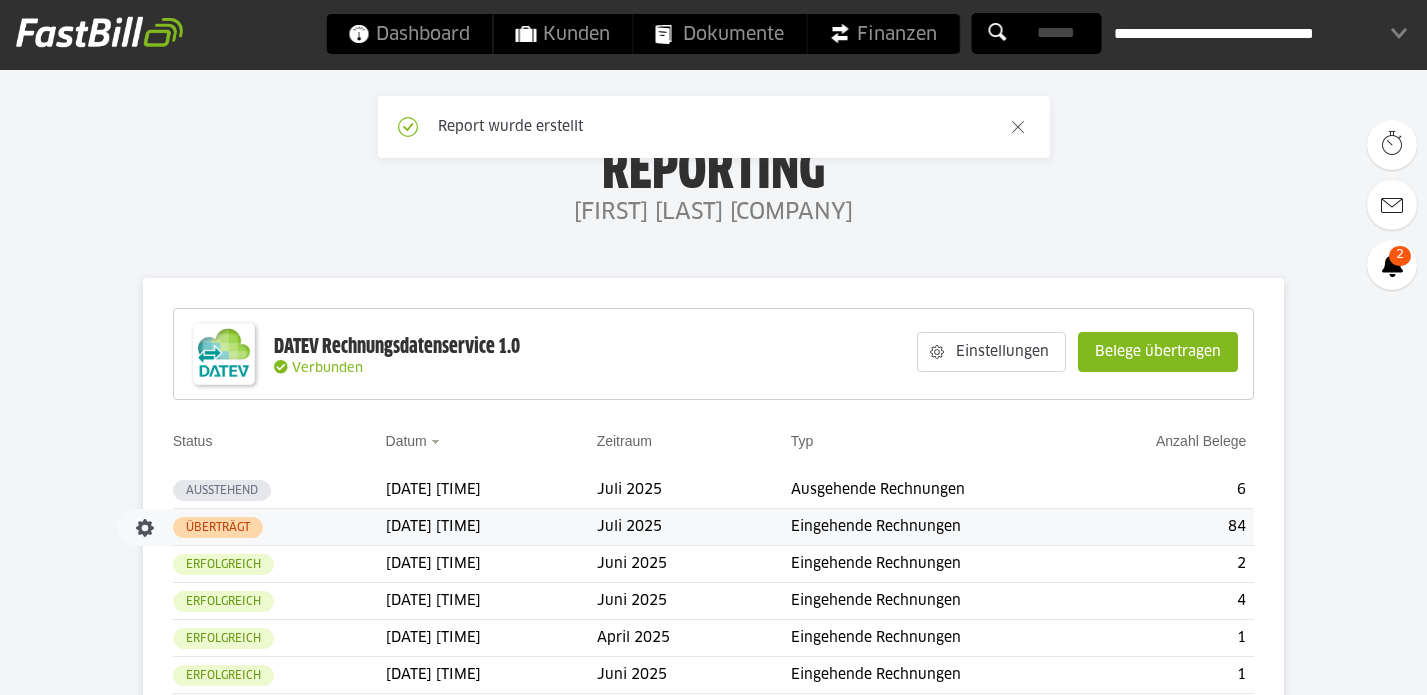 scroll, scrollTop: 0, scrollLeft: 0, axis: both 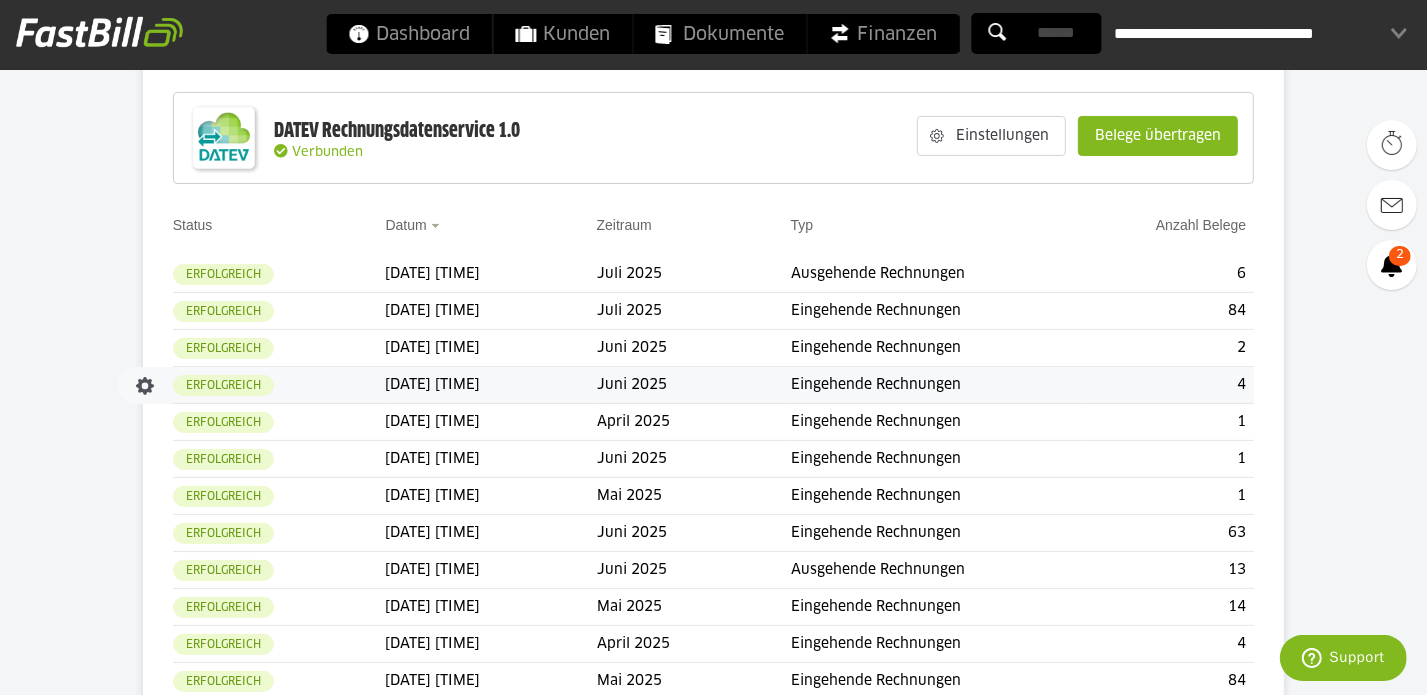 click on "4" at bounding box center [1170, 385] 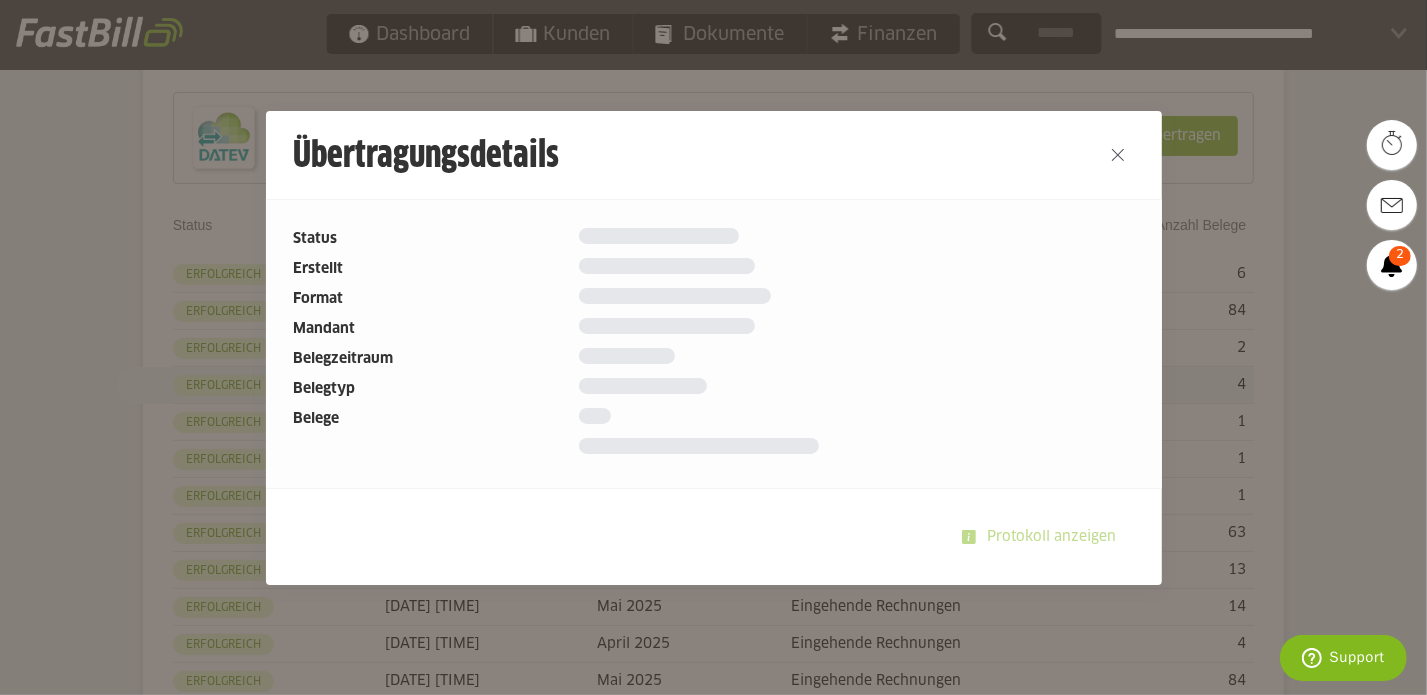click at bounding box center (713, 347) 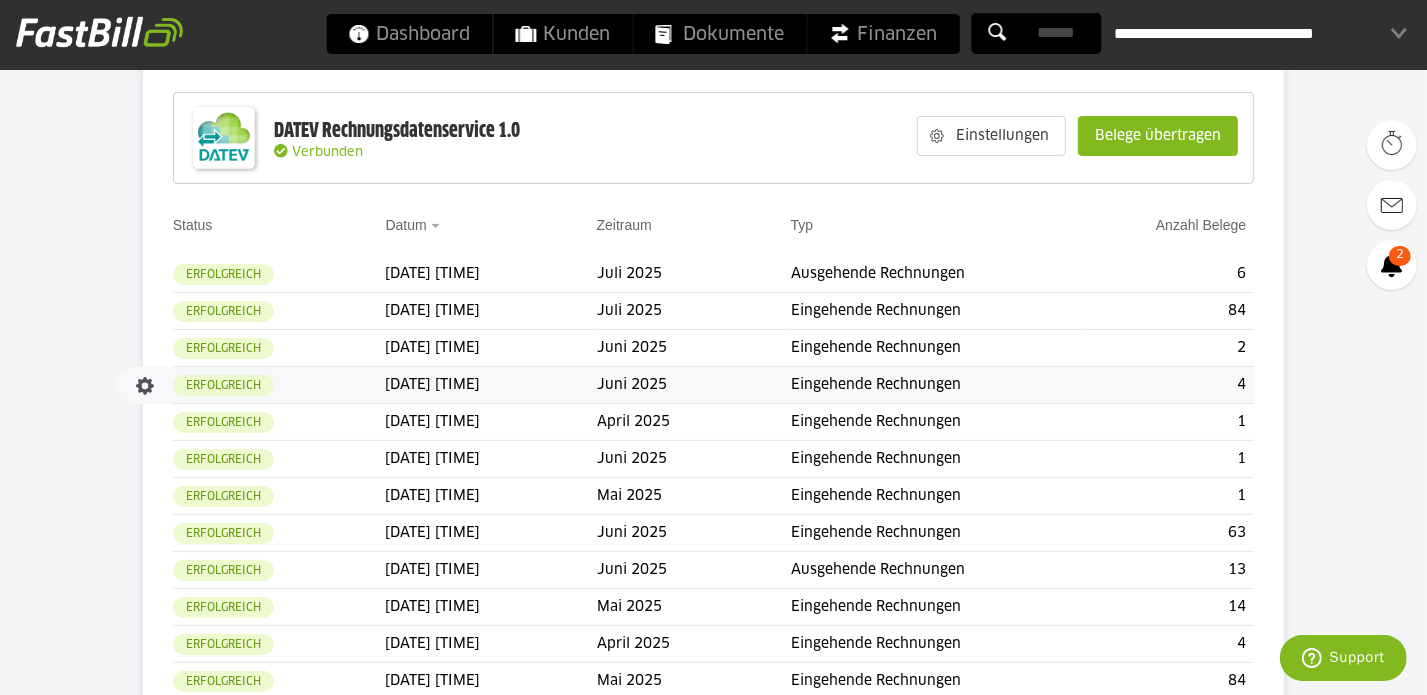 click on "4" at bounding box center (1170, 385) 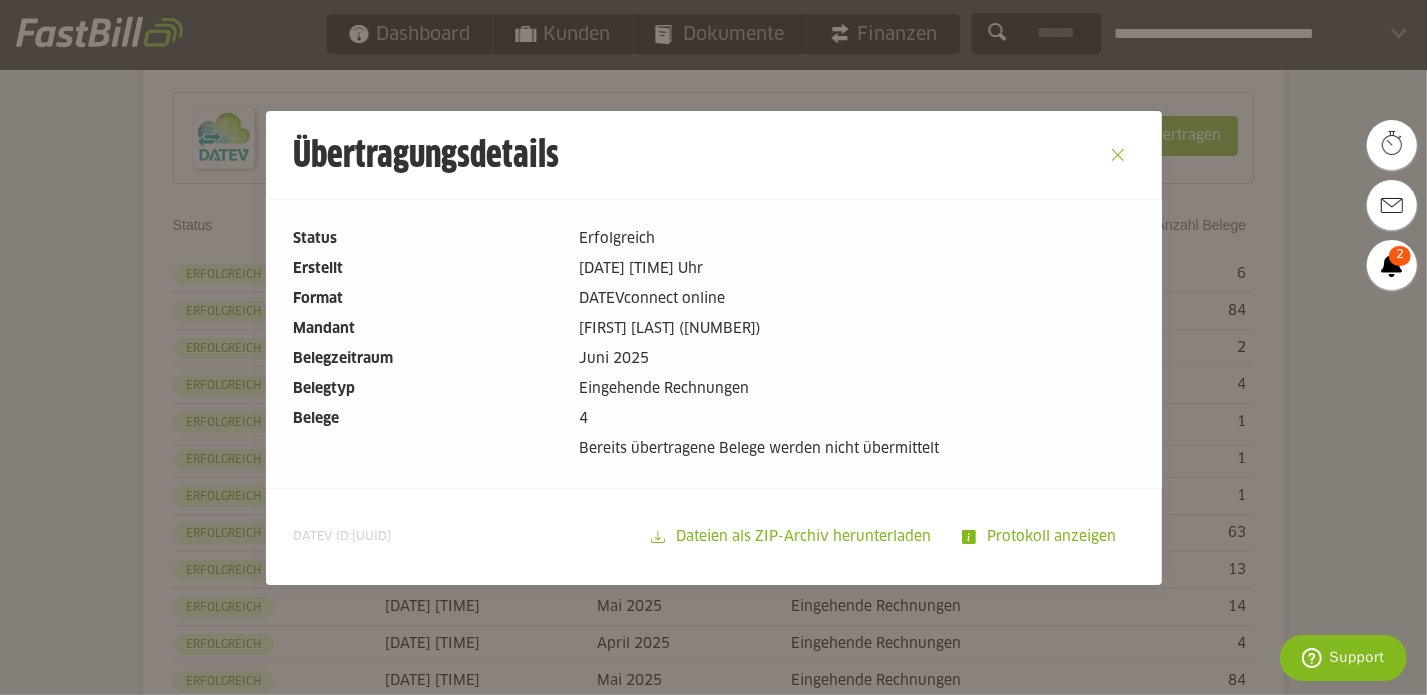 click at bounding box center [1118, 155] 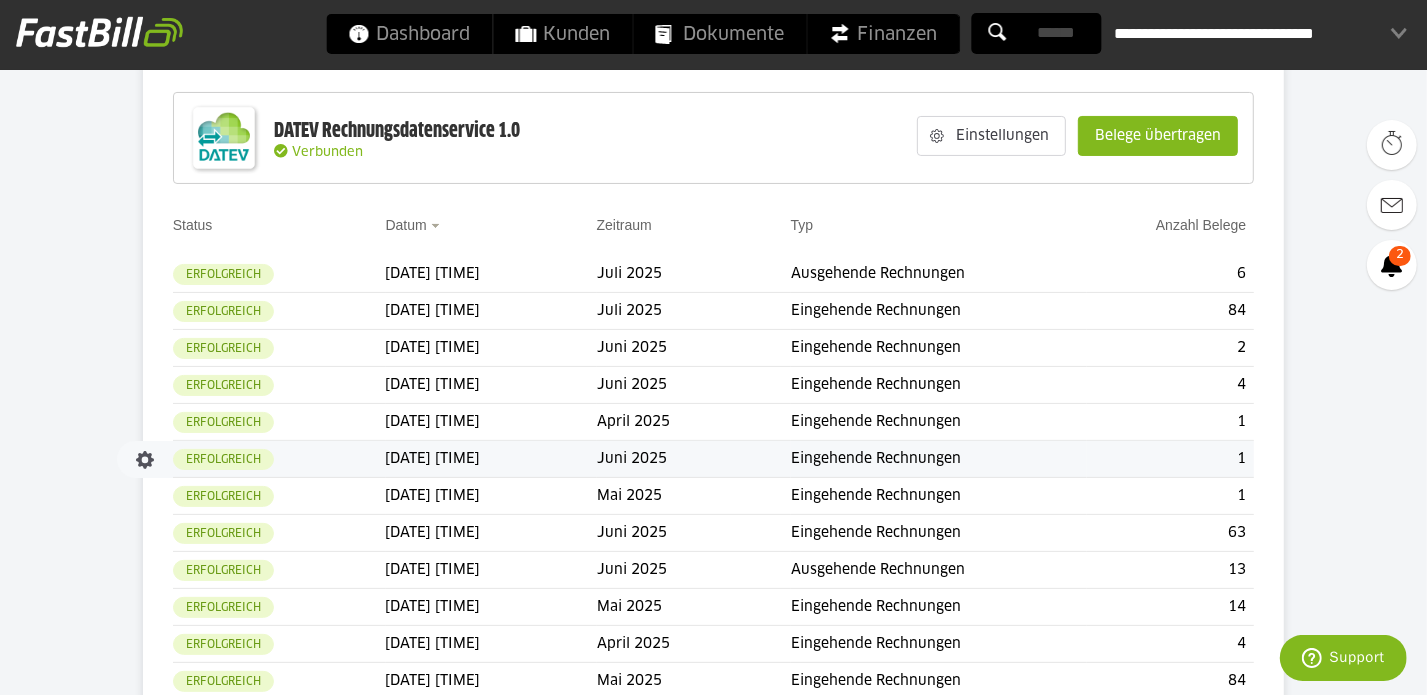 scroll, scrollTop: 0, scrollLeft: 0, axis: both 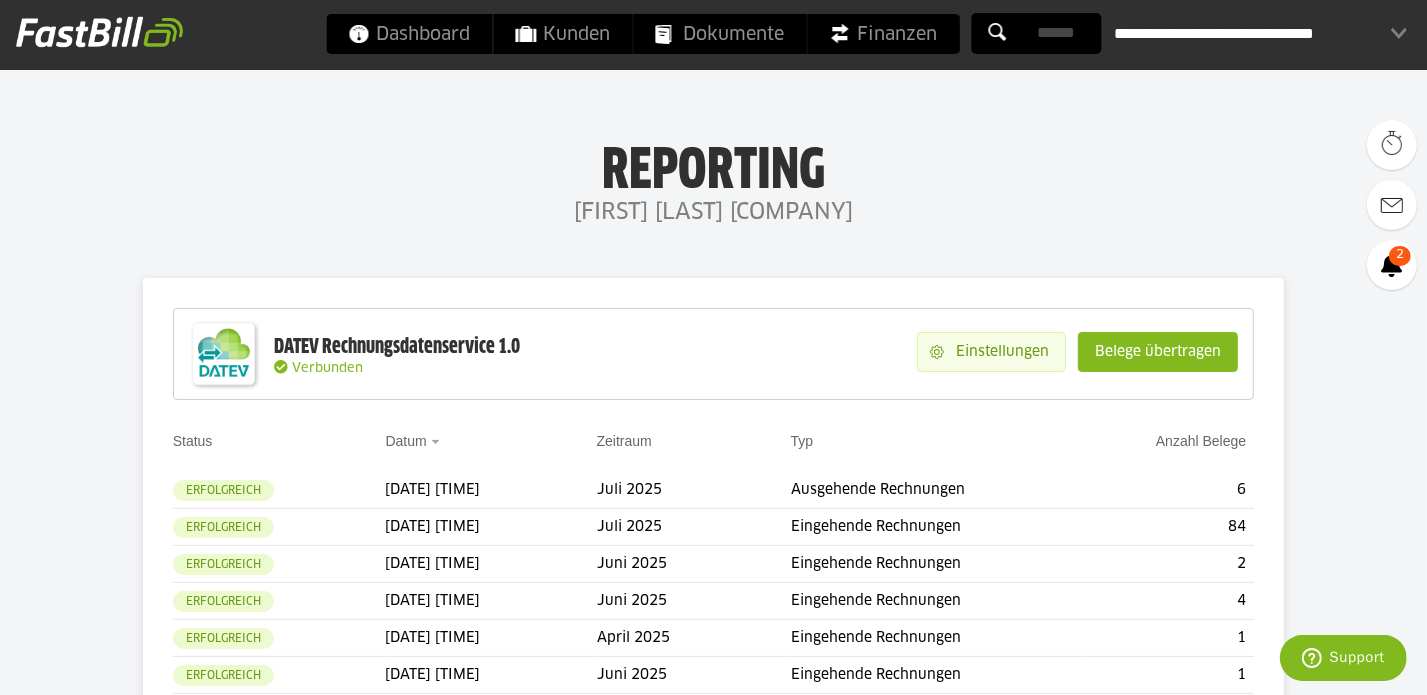 click on "Einstellungen" at bounding box center [1004, 352] 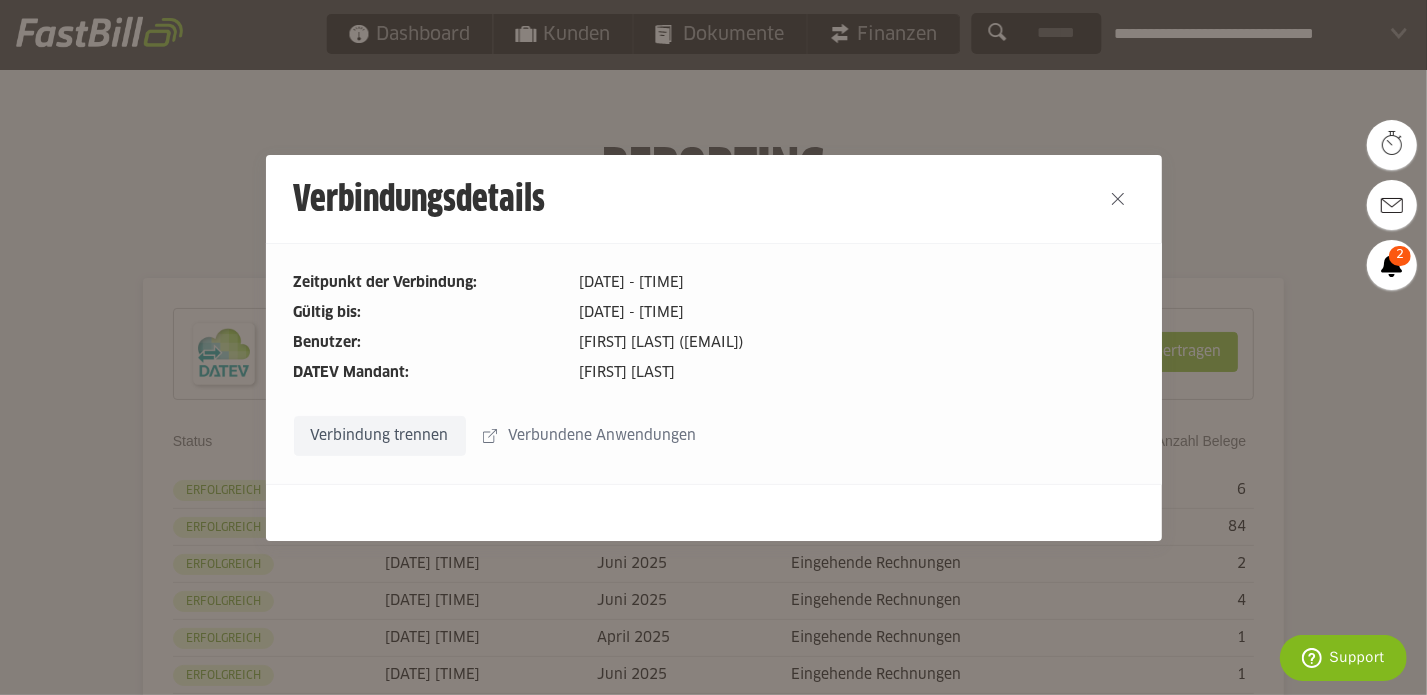 click on "Verbindung trennen" at bounding box center [380, 436] 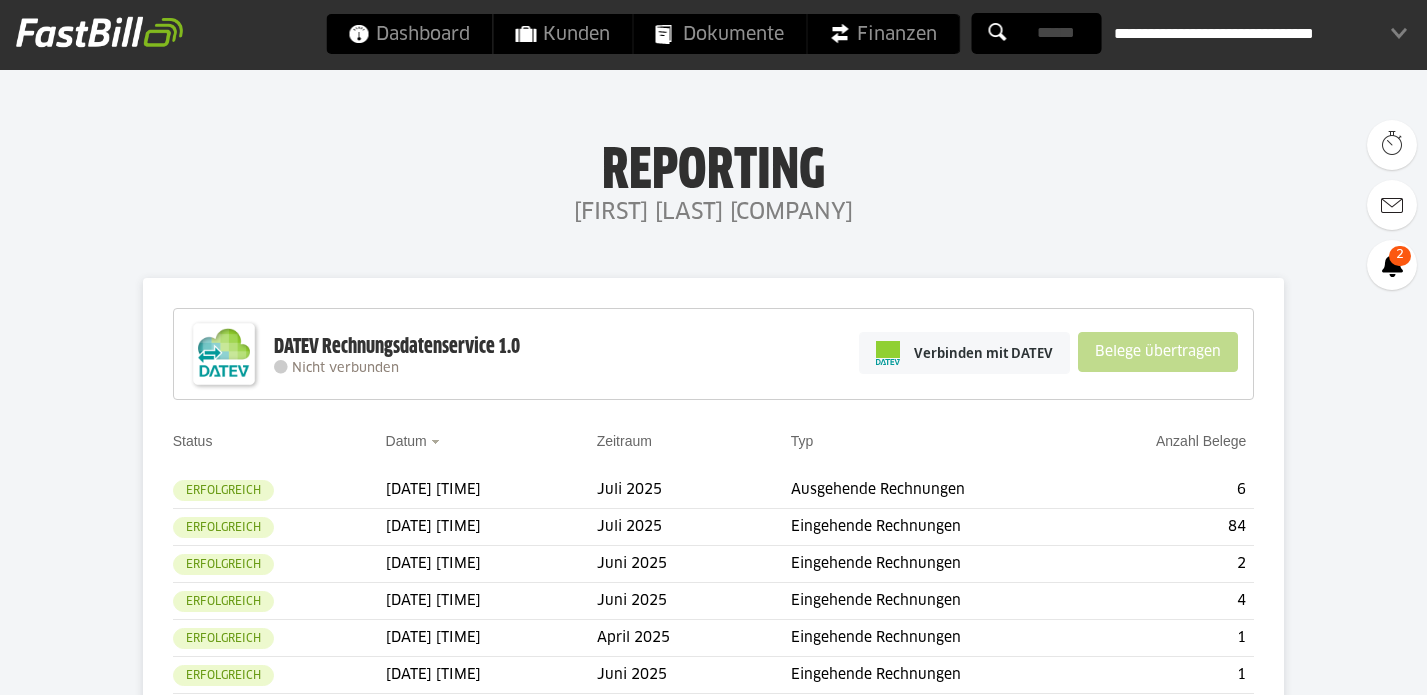 scroll, scrollTop: 0, scrollLeft: 0, axis: both 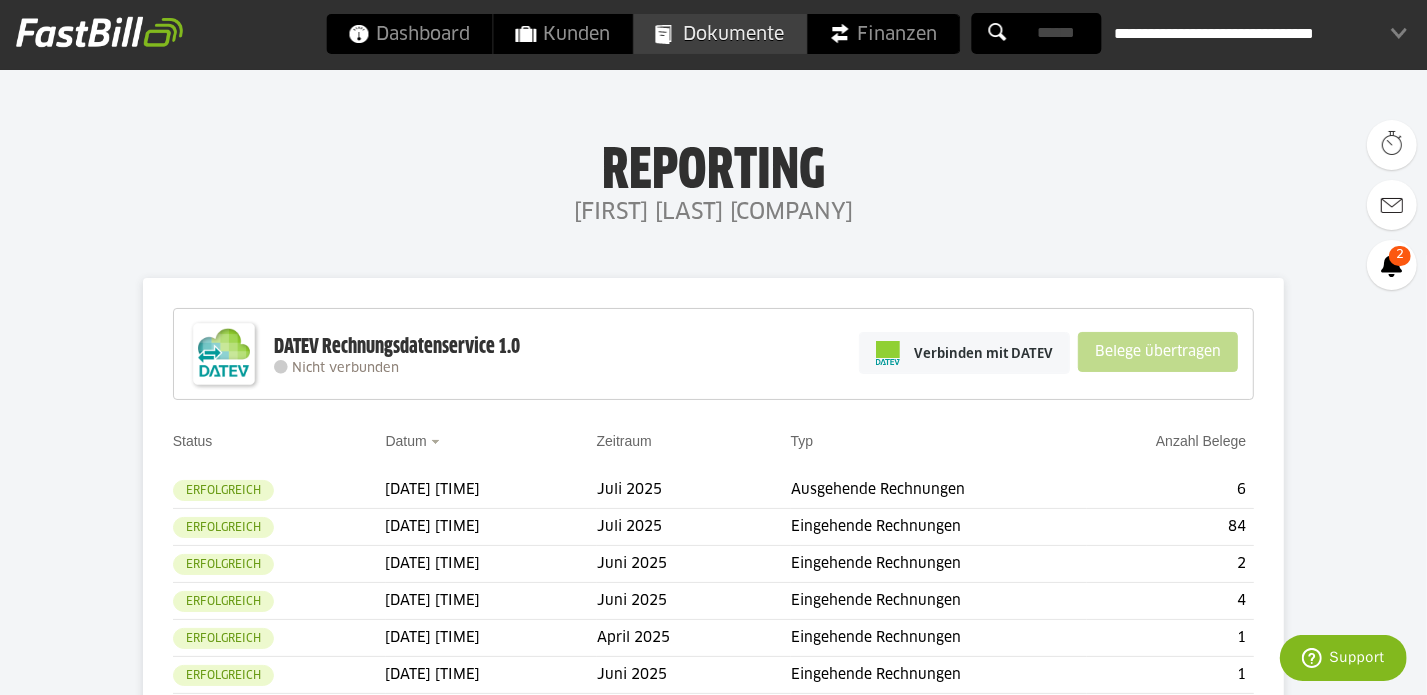 click on "Dokumente" at bounding box center (719, 34) 